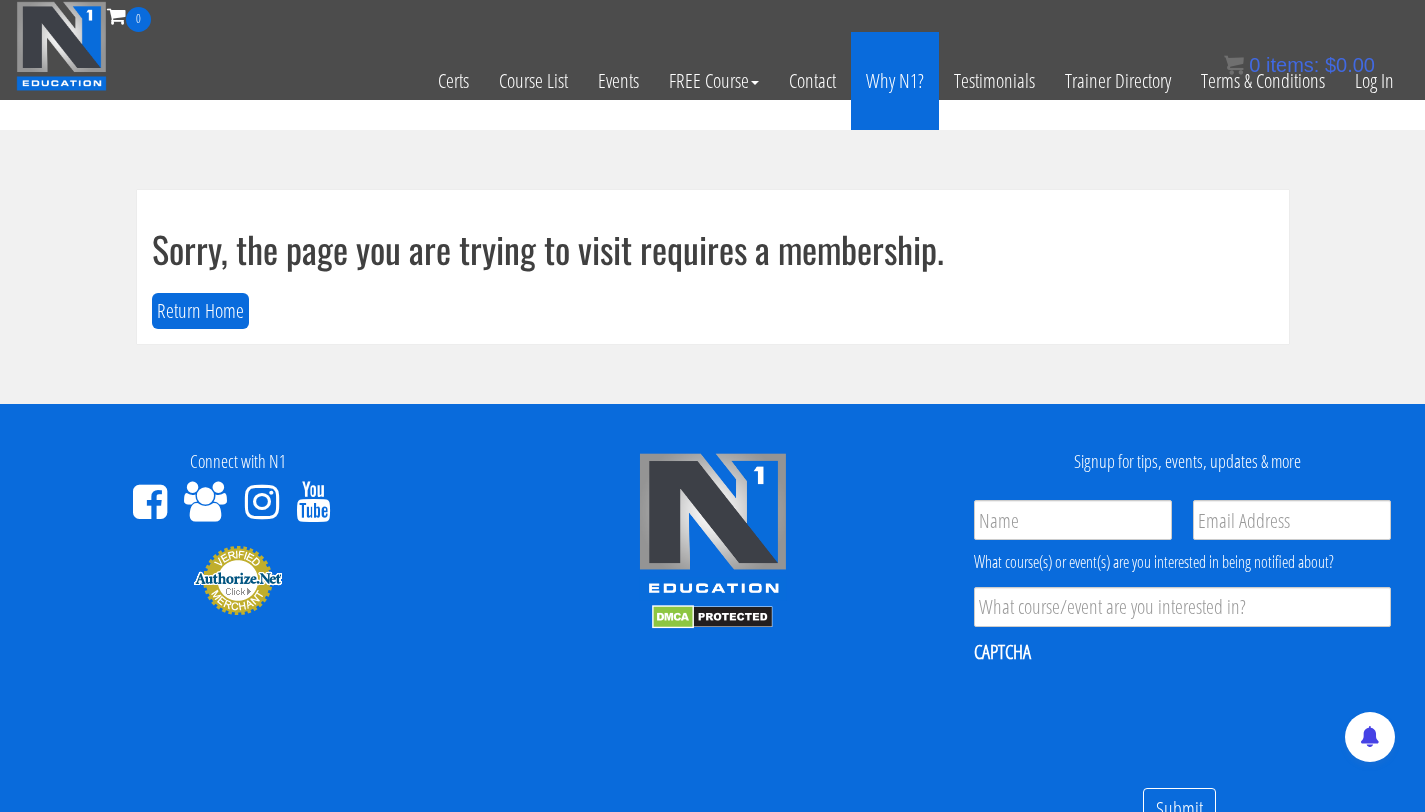 scroll, scrollTop: 0, scrollLeft: 0, axis: both 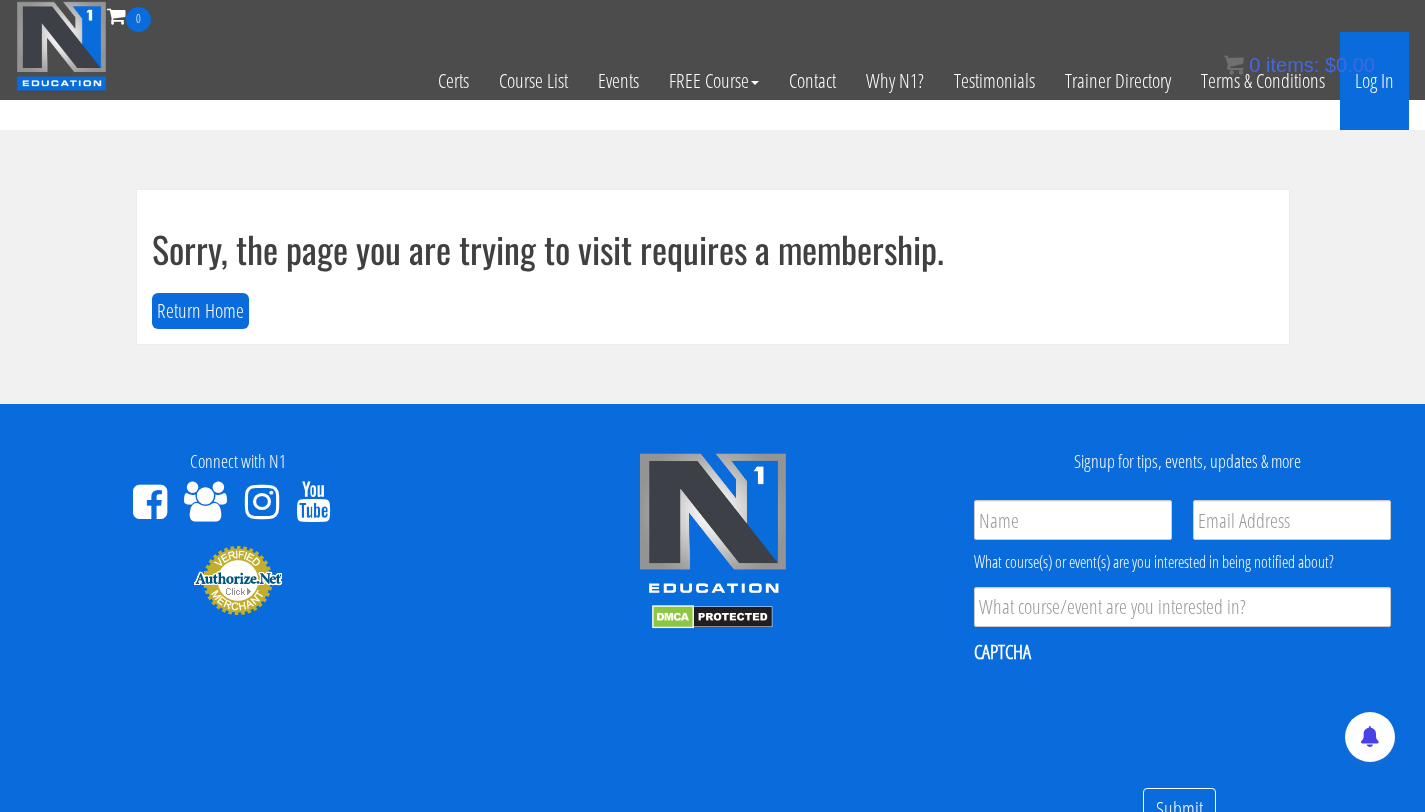click on "Log In" at bounding box center (1374, 81) 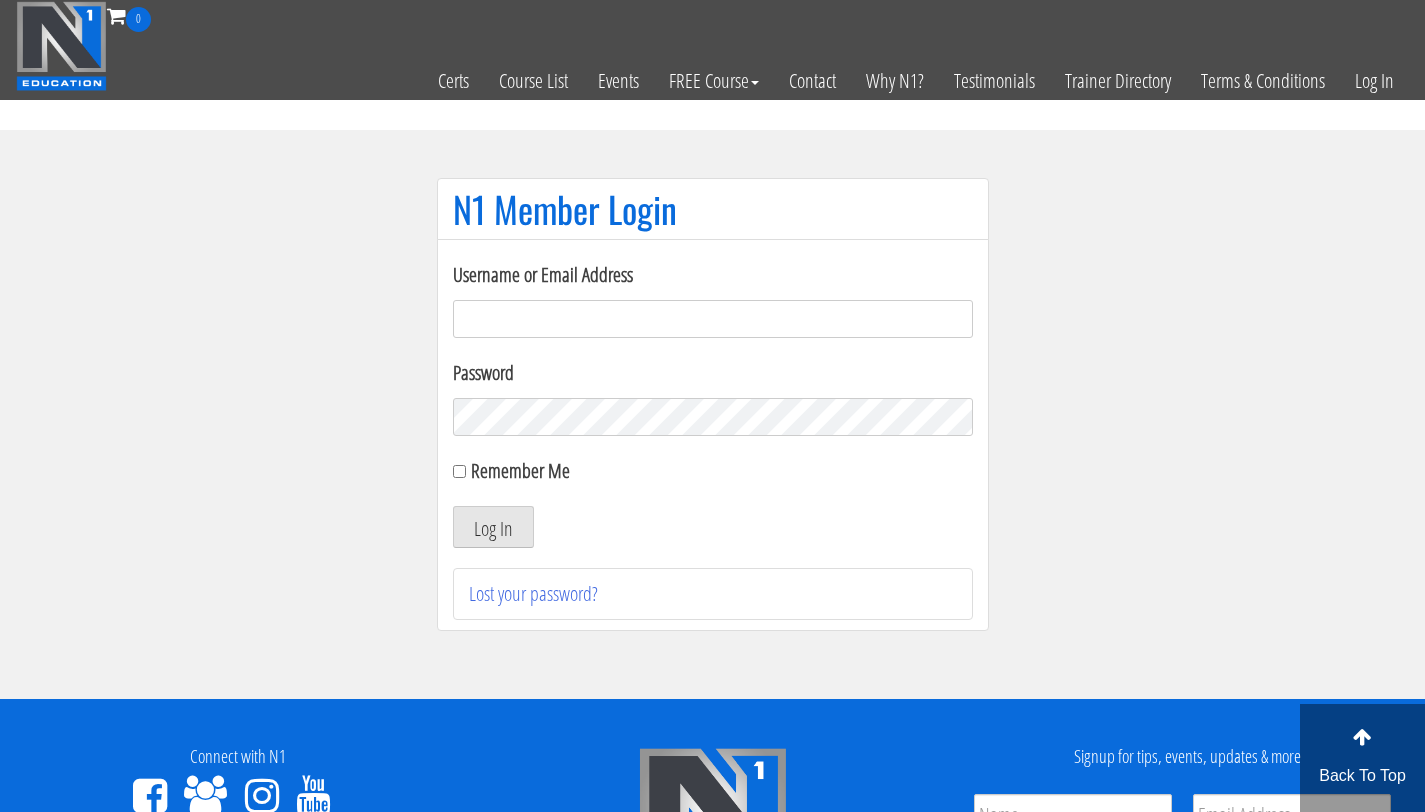 scroll, scrollTop: 0, scrollLeft: 0, axis: both 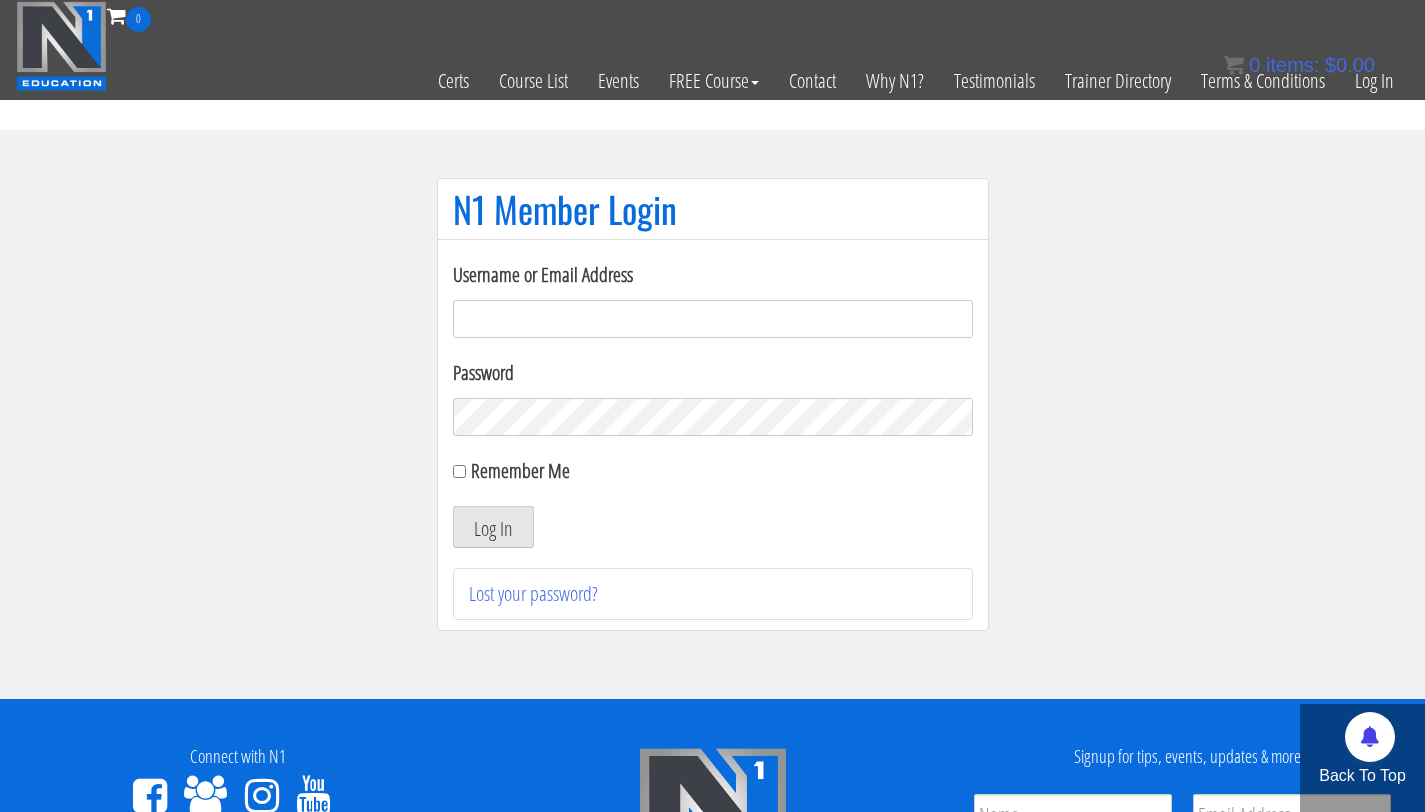 type on "[EMAIL_ADDRESS][DOMAIN_NAME]" 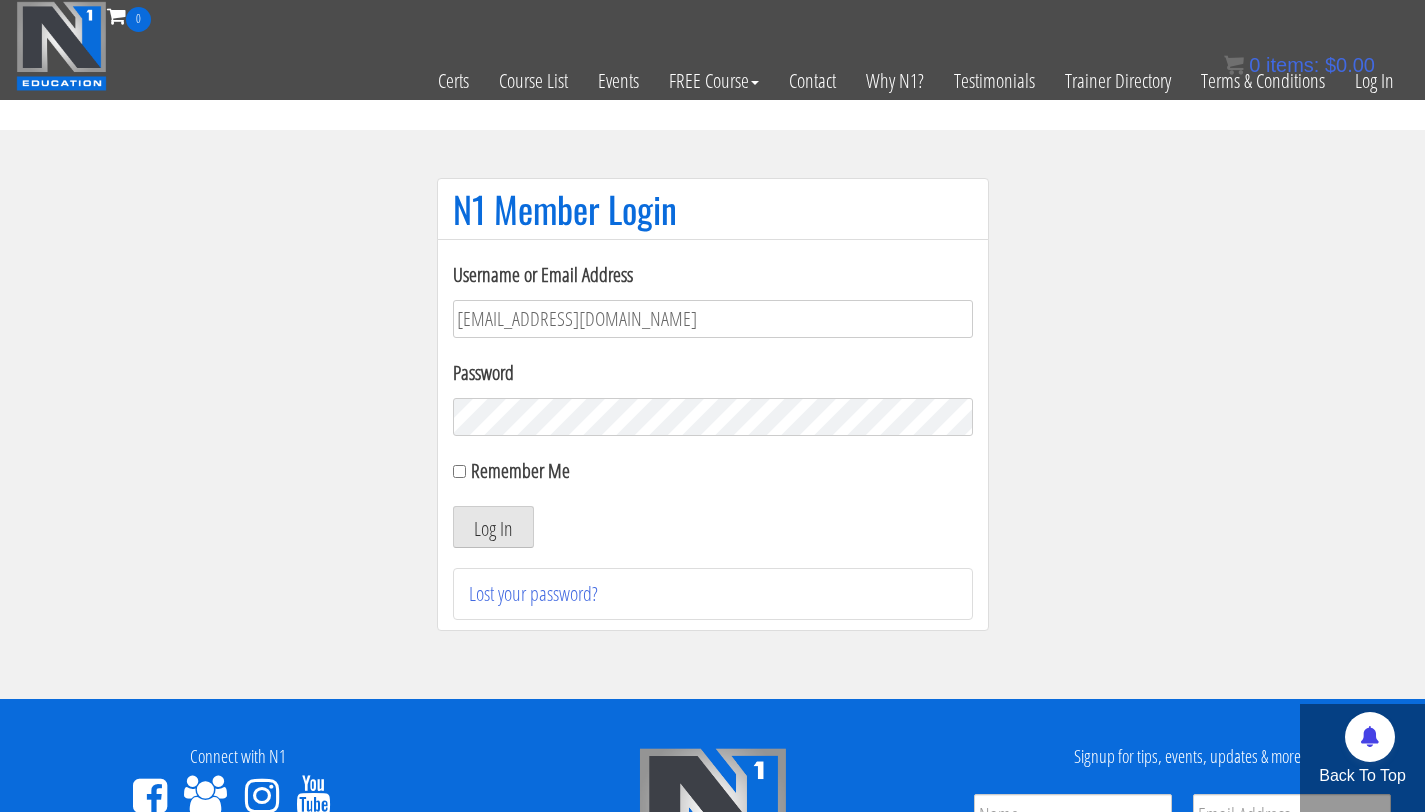 click on "Log In" at bounding box center [493, 527] 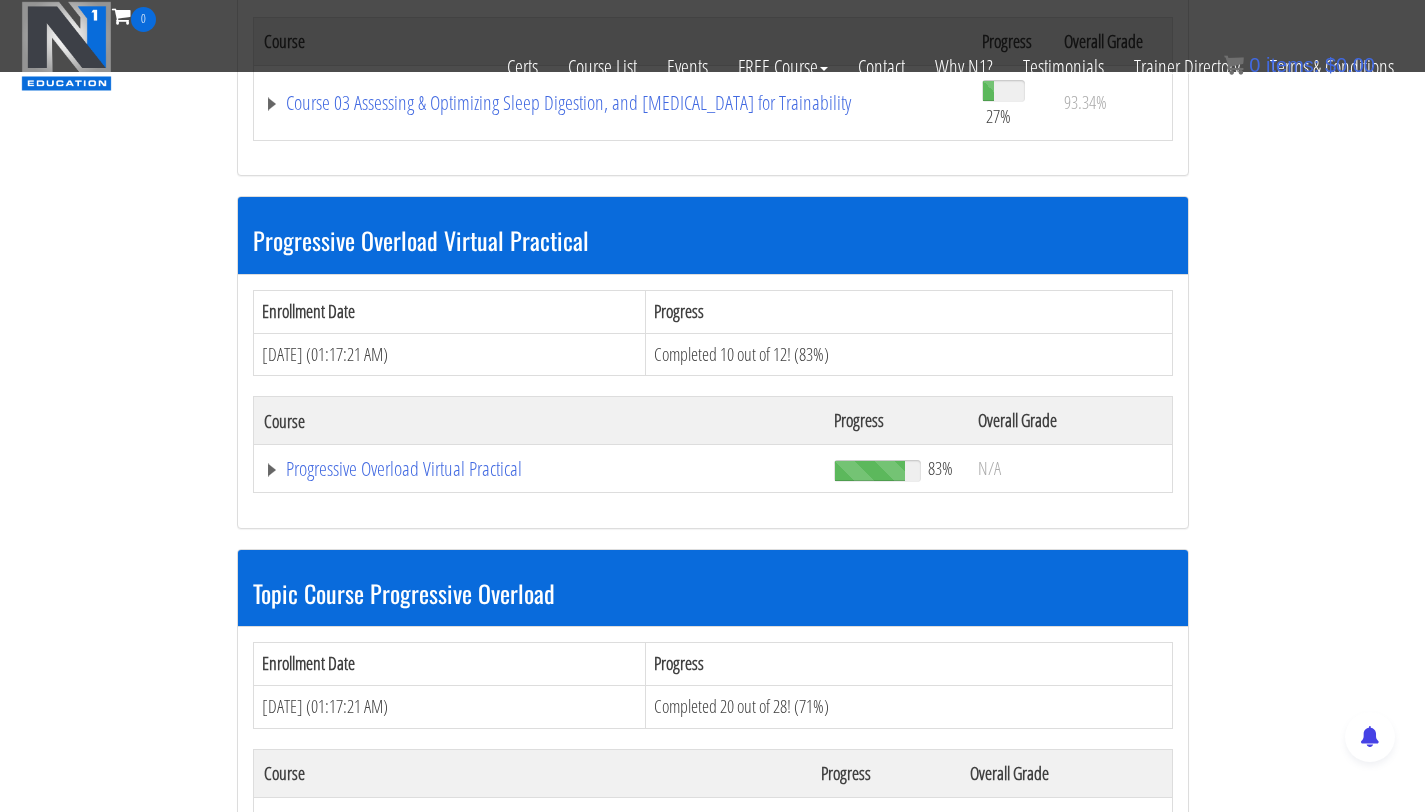 scroll, scrollTop: 1054, scrollLeft: 0, axis: vertical 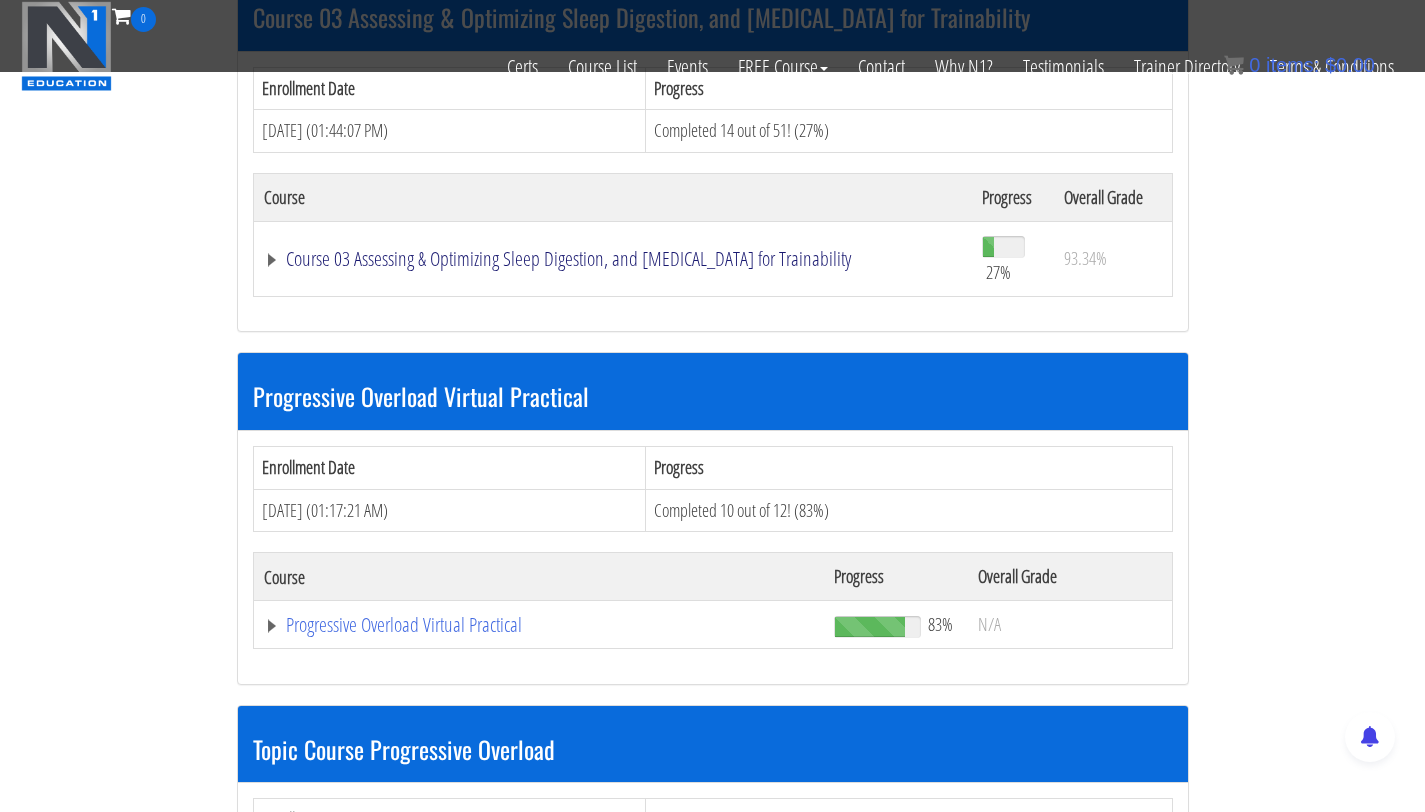 click on "Course 03 Assessing & Optimizing Sleep Digestion, and [MEDICAL_DATA] for Trainability" at bounding box center [540, -486] 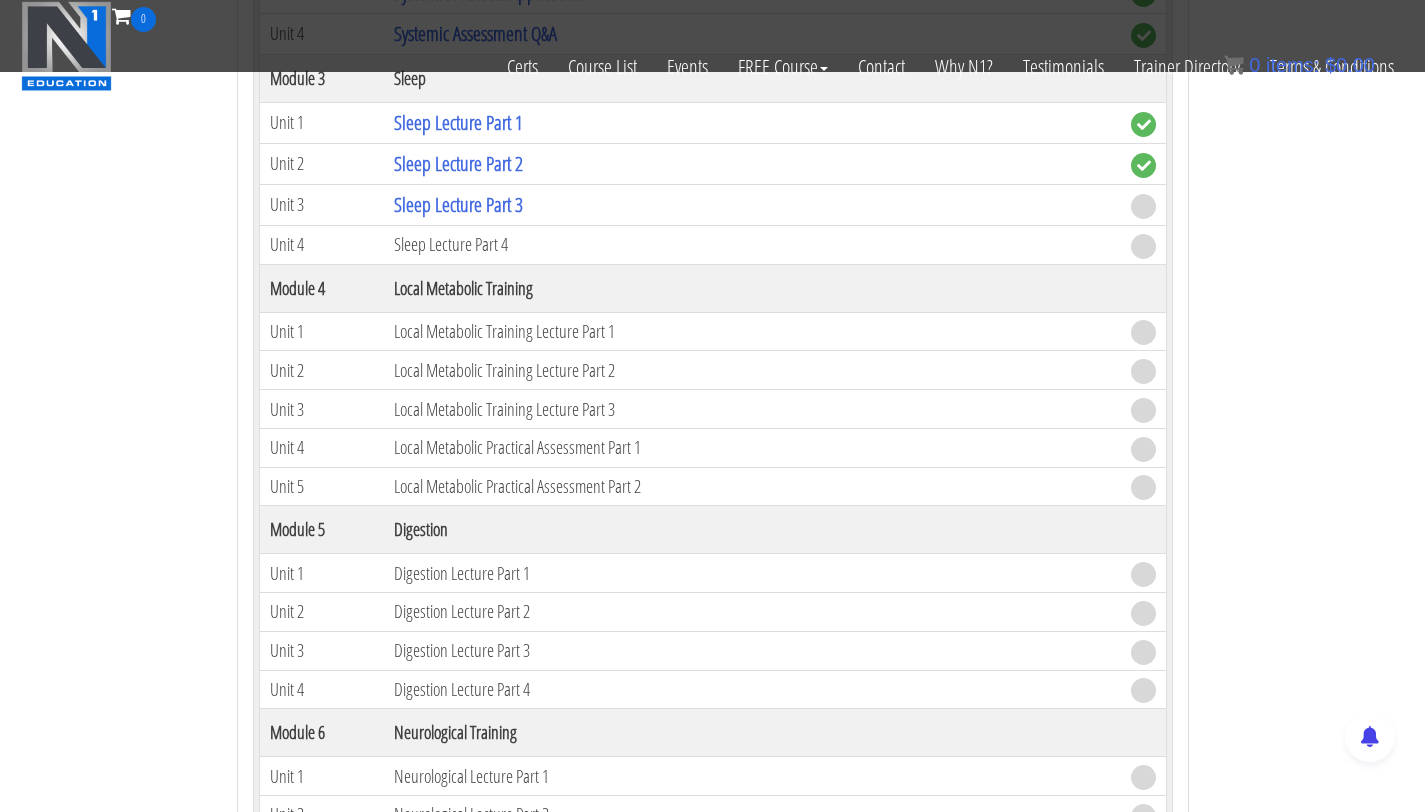 scroll, scrollTop: 1667, scrollLeft: 0, axis: vertical 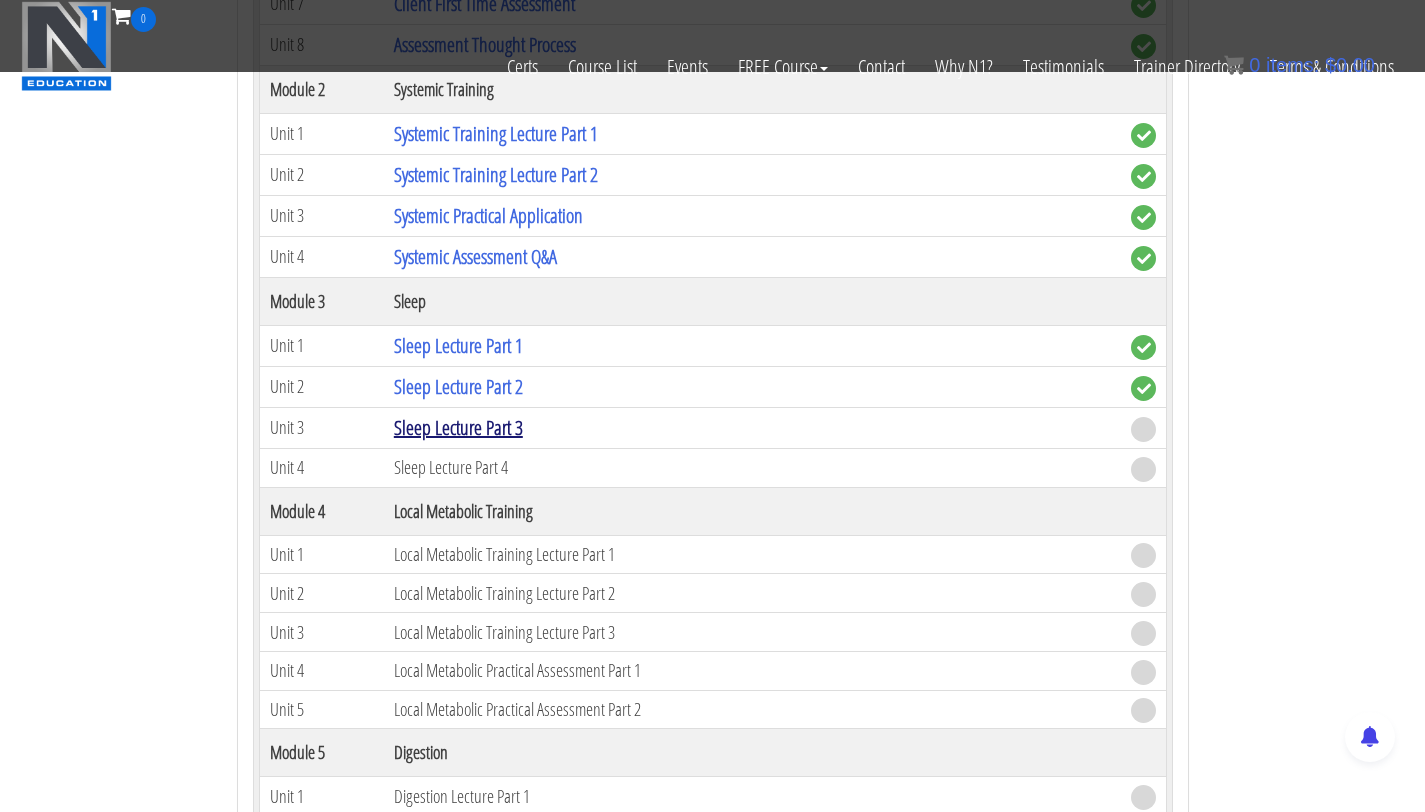 click on "Sleep Lecture Part 3" at bounding box center [458, 427] 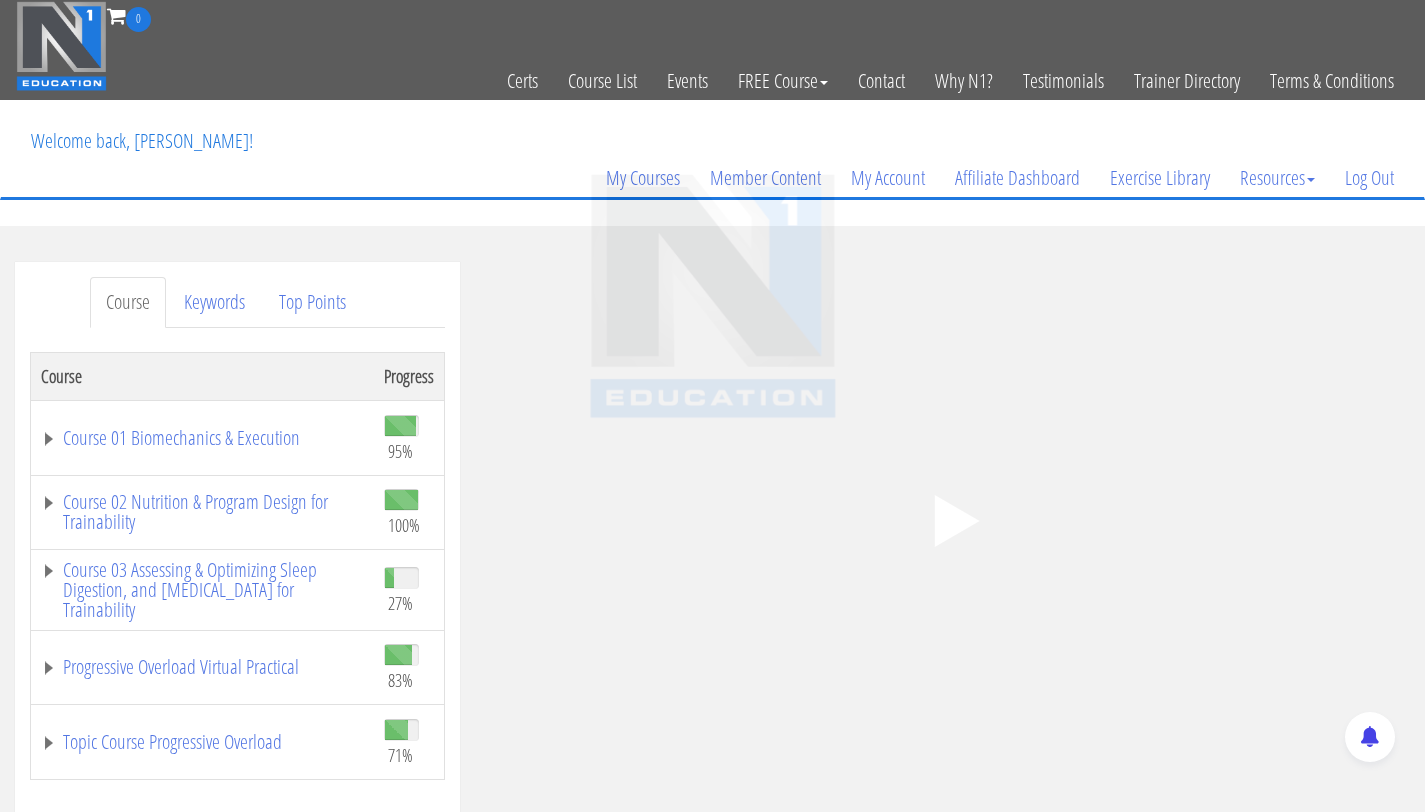 scroll, scrollTop: 0, scrollLeft: 0, axis: both 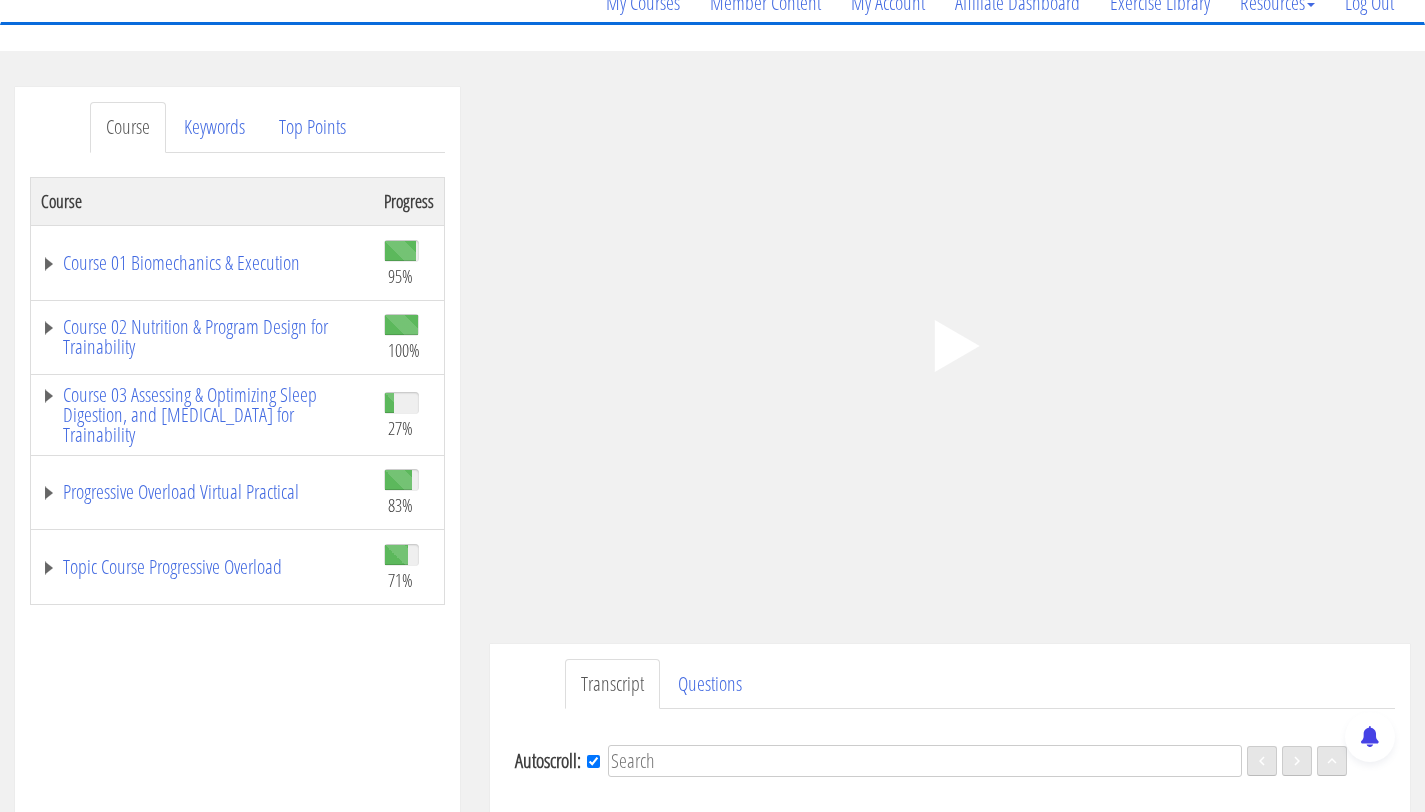 click 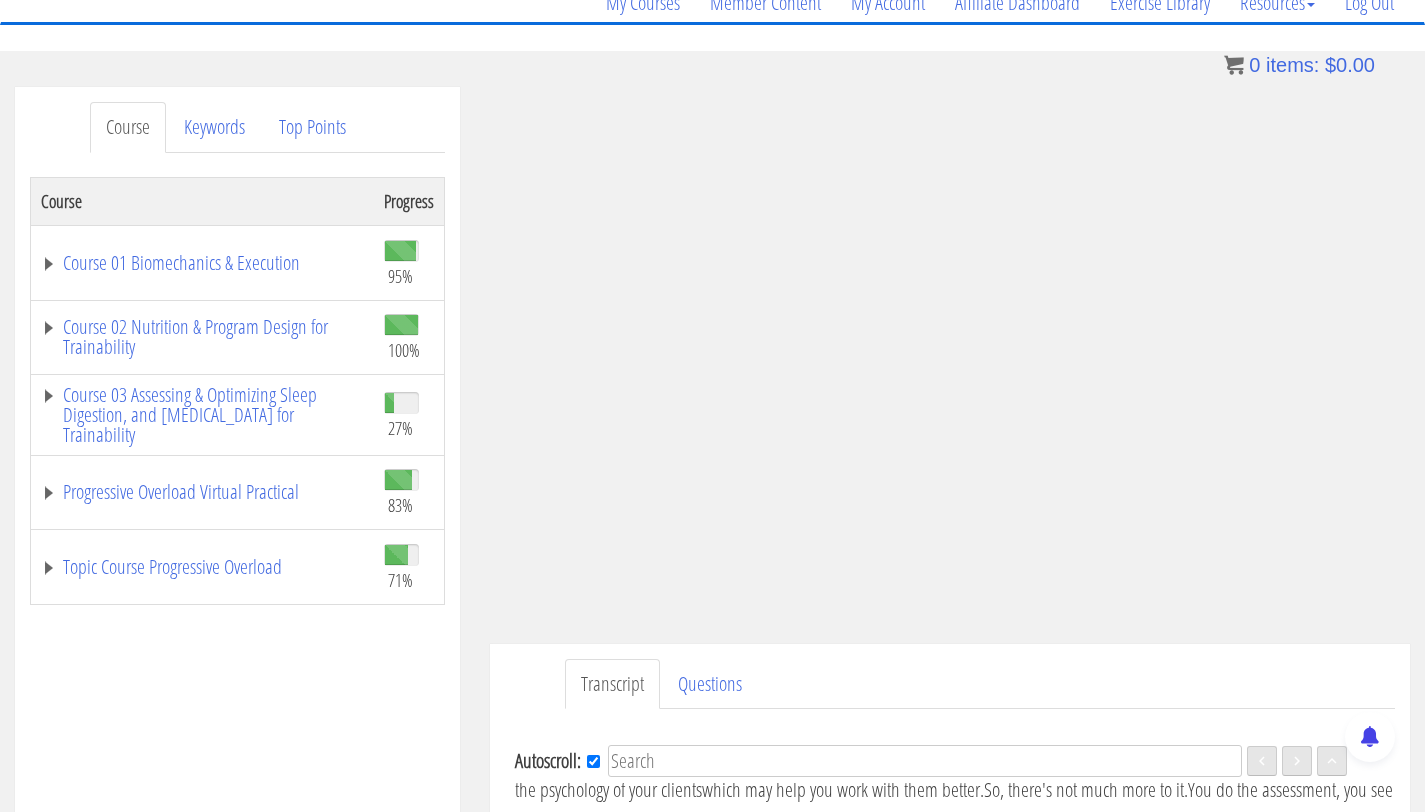 scroll, scrollTop: 3565, scrollLeft: 0, axis: vertical 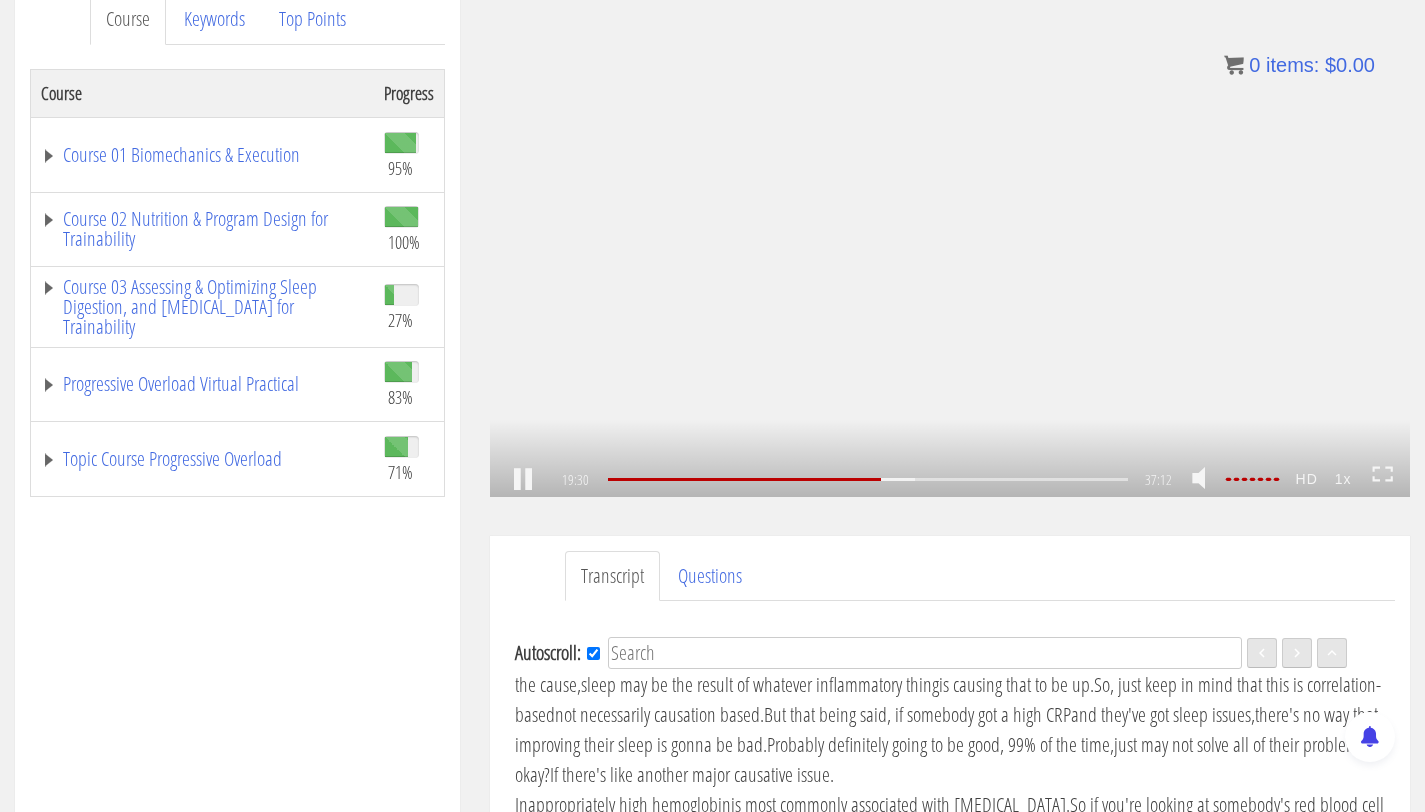 click on ".a{fill:#000;opacity:0.65;}.b{fill:#fff;opacity:1.0;}
.fp-color-play{opacity:0.65;}.controlbutton{fill:#fff;}
.fp-color-play{opacity:0.65;}.controlbutton{fill:#fff;}
.controlbuttonbg{opacity:0.65;}.controlbutton{fill:#fff;}
.fp-color-play{opacity:0.65;}.rect{fill:#fff;}
.fp-color-play{opacity:0.65;}.rect{fill:#fff;}
.fp-color-play{opacity:0.65;}.rect{fill:#fff;}
.fp-color-play{opacity:0.65;}.rect{fill:#fff;}
19:30                                                                        37:12              17:43                                                                                                                                                                                 CC HD" at bounding box center [950, 238] 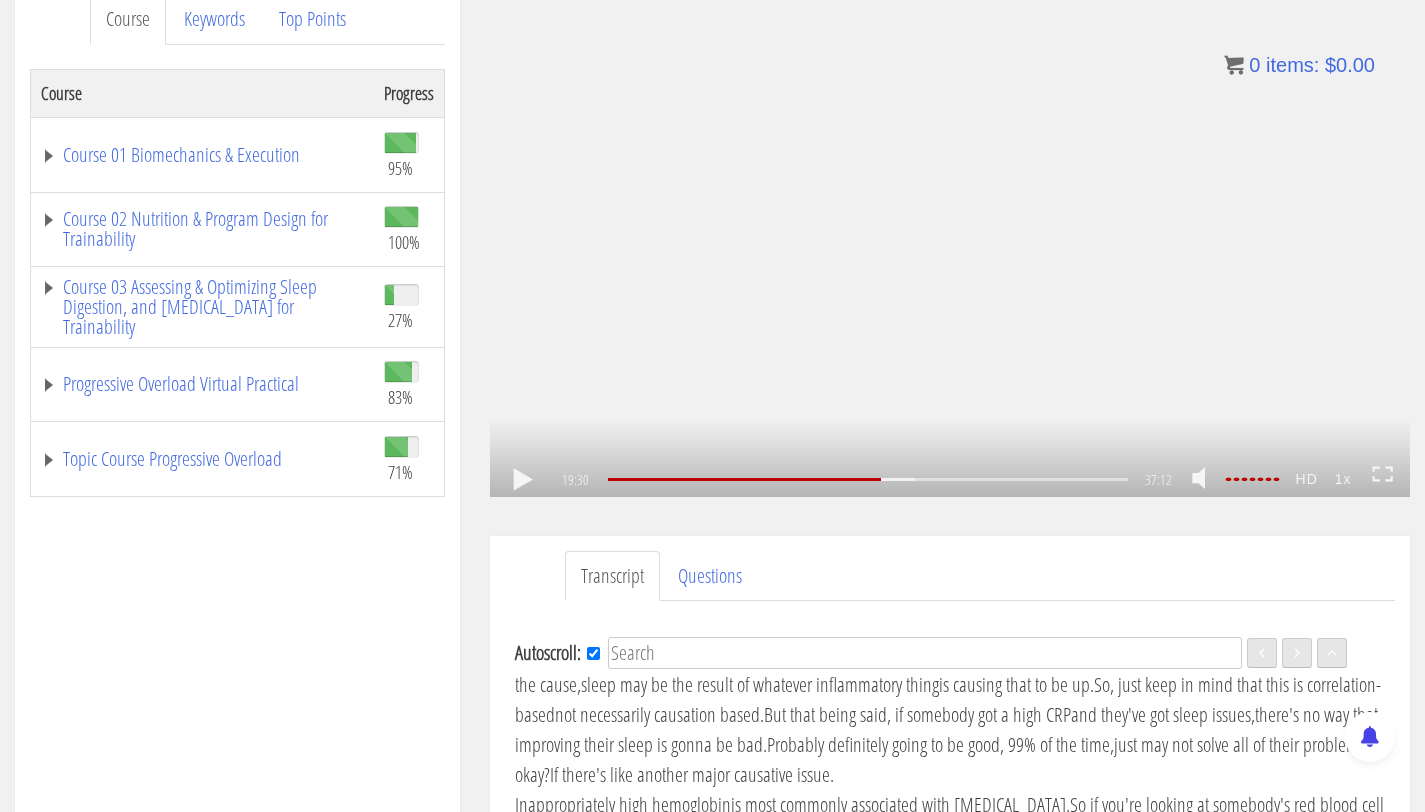 click on ".a{fill:#000;opacity:0.65;}.b{fill:#fff;opacity:1.0;}
.fp-color-play{opacity:0.65;}.controlbutton{fill:#fff;}
.fp-color-play{opacity:0.65;}.controlbutton{fill:#fff;}
.controlbuttonbg{opacity:0.65;}.controlbutton{fill:#fff;}
.fp-color-play{opacity:0.65;}.rect{fill:#fff;}
.fp-color-play{opacity:0.65;}.rect{fill:#fff;}
.fp-color-play{opacity:0.65;}.rect{fill:#fff;}
.fp-color-play{opacity:0.65;}.rect{fill:#fff;}
19:30                                                                        37:12              17:43                                                                                                                                                                                 CC HD" at bounding box center (950, 238) 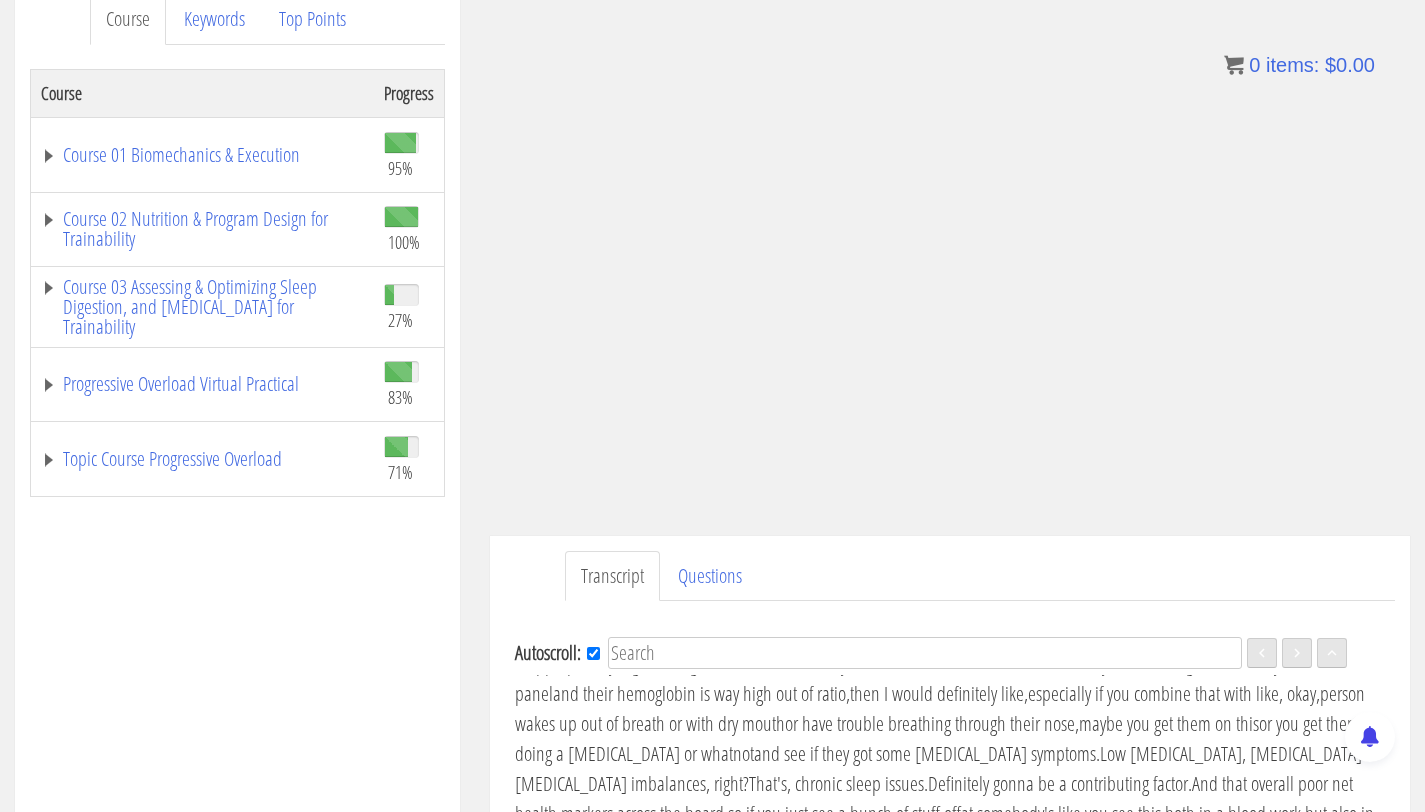 scroll, scrollTop: 4327, scrollLeft: 0, axis: vertical 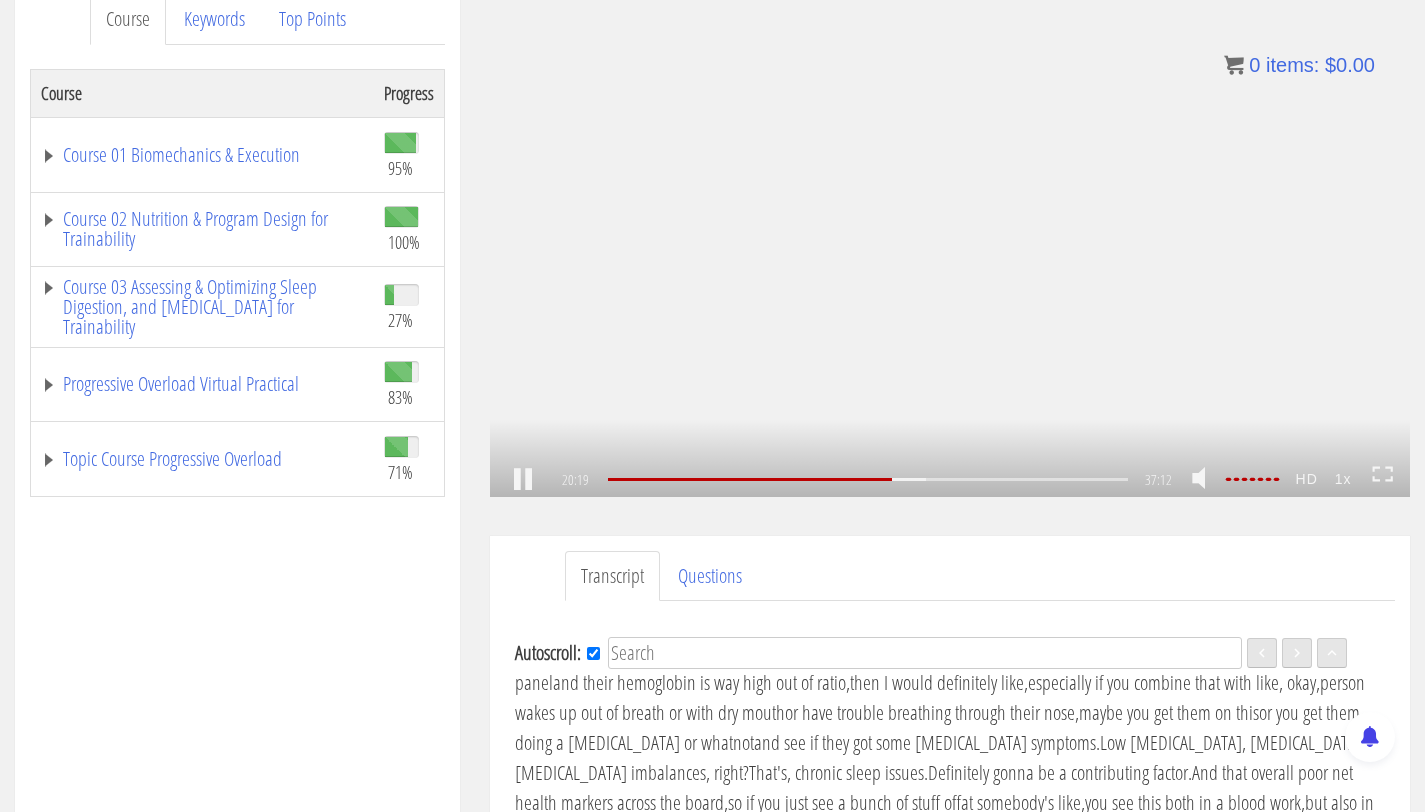 click on ".a{fill:#000;opacity:0.65;}.b{fill:#fff;opacity:1.0;}
.fp-color-play{opacity:0.65;}.controlbutton{fill:#fff;}
.fp-color-play{opacity:0.65;}.controlbutton{fill:#fff;}
.controlbuttonbg{opacity:0.65;}.controlbutton{fill:#fff;}
.fp-color-play{opacity:0.65;}.rect{fill:#fff;}
.fp-color-play{opacity:0.65;}.rect{fill:#fff;}
.fp-color-play{opacity:0.65;}.rect{fill:#fff;}
.fp-color-play{opacity:0.65;}.rect{fill:#fff;}
20:19                                                                        37:12              16:54                                                                                                                                                                                 CC HD" at bounding box center (950, 238) 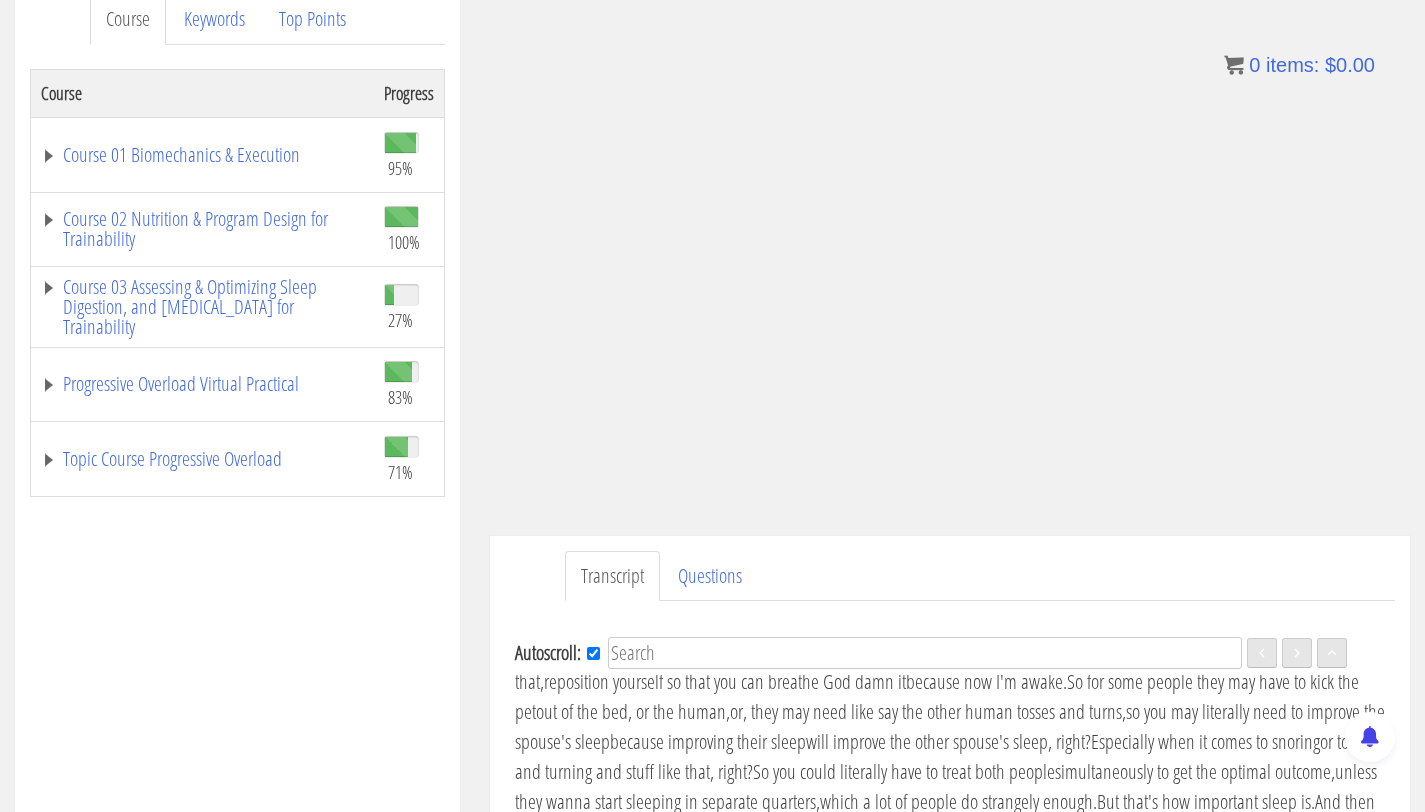scroll, scrollTop: 6218, scrollLeft: 0, axis: vertical 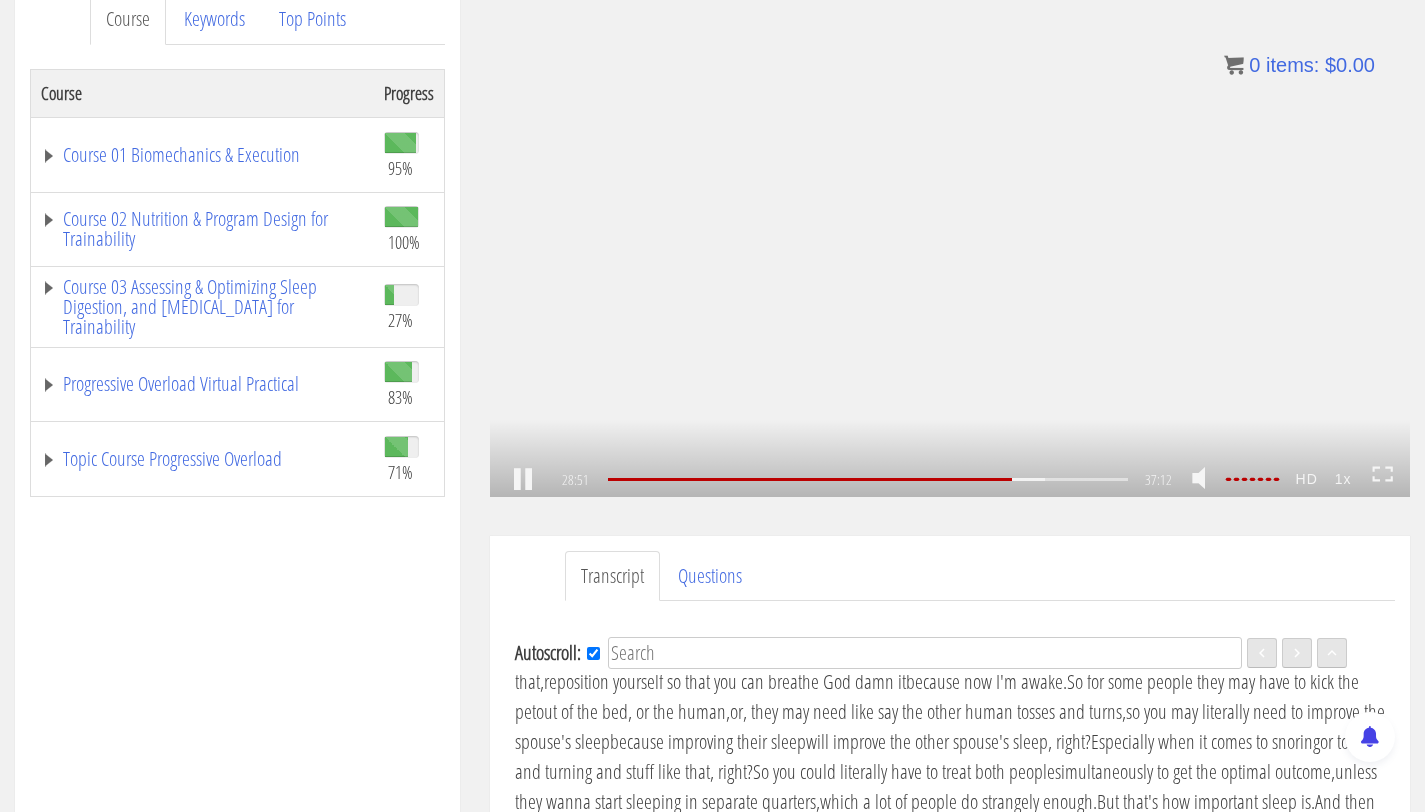 click on ".a{fill:#000;opacity:0.65;}.b{fill:#fff;opacity:1.0;}
.fp-color-play{opacity:0.65;}.controlbutton{fill:#fff;}
.fp-color-play{opacity:0.65;}.controlbutton{fill:#fff;}
.controlbuttonbg{opacity:0.65;}.controlbutton{fill:#fff;}
.fp-color-play{opacity:0.65;}.rect{fill:#fff;}
.fp-color-play{opacity:0.65;}.rect{fill:#fff;}
.fp-color-play{opacity:0.65;}.rect{fill:#fff;}
.fp-color-play{opacity:0.65;}.rect{fill:#fff;}
28:51                              14:31                                           37:12              08:22" at bounding box center [950, 238] 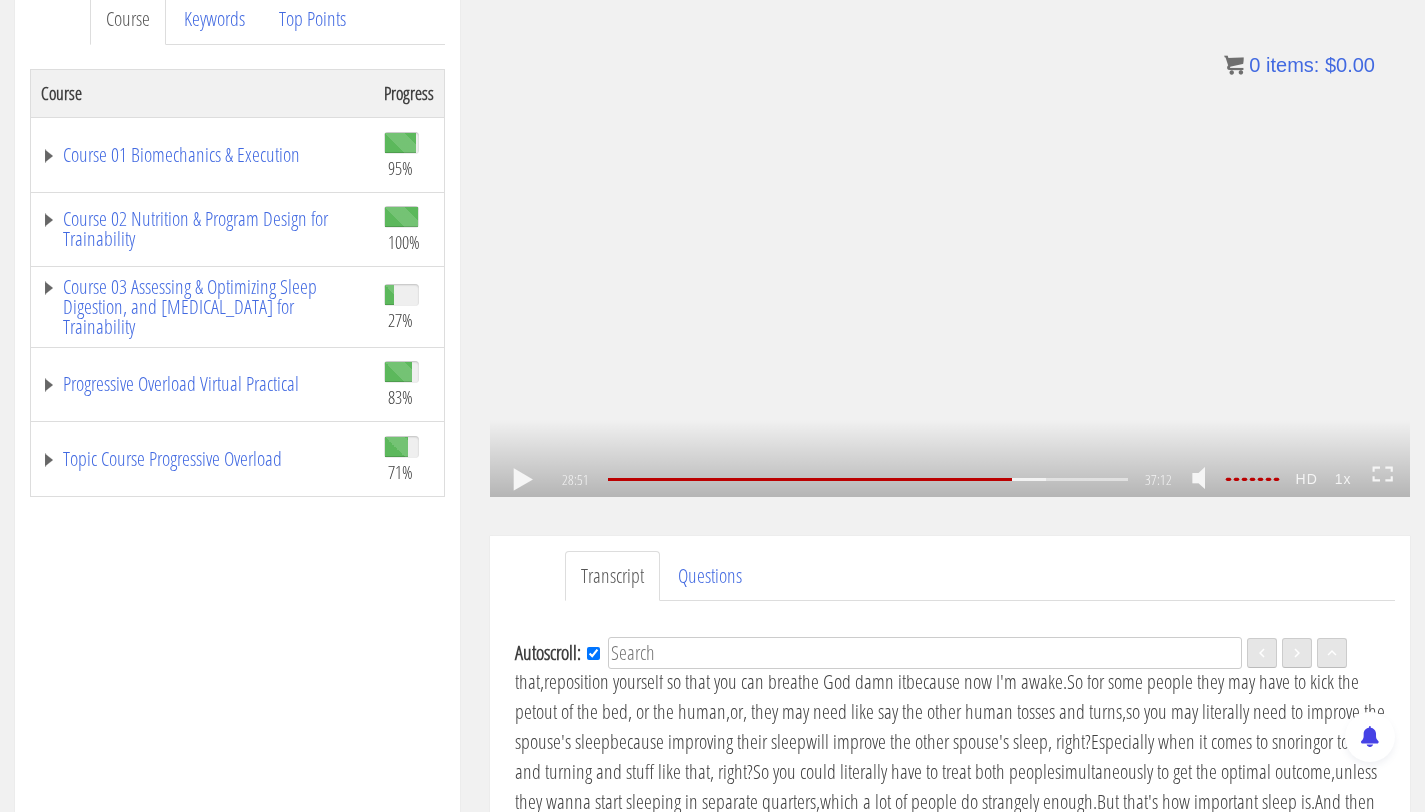 click on ".a{fill:#000;opacity:0.65;}.b{fill:#fff;opacity:1.0;}
.fp-color-play{opacity:0.65;}.controlbutton{fill:#fff;}
.fp-color-play{opacity:0.65;}.controlbutton{fill:#fff;}
.controlbuttonbg{opacity:0.65;}.controlbutton{fill:#fff;}
.fp-color-play{opacity:0.65;}.rect{fill:#fff;}
.fp-color-play{opacity:0.65;}.rect{fill:#fff;}
.fp-color-play{opacity:0.65;}.rect{fill:#fff;}
.fp-color-play{opacity:0.65;}.rect{fill:#fff;}
28:51                              14:31                                           37:12              08:21" at bounding box center (950, 238) 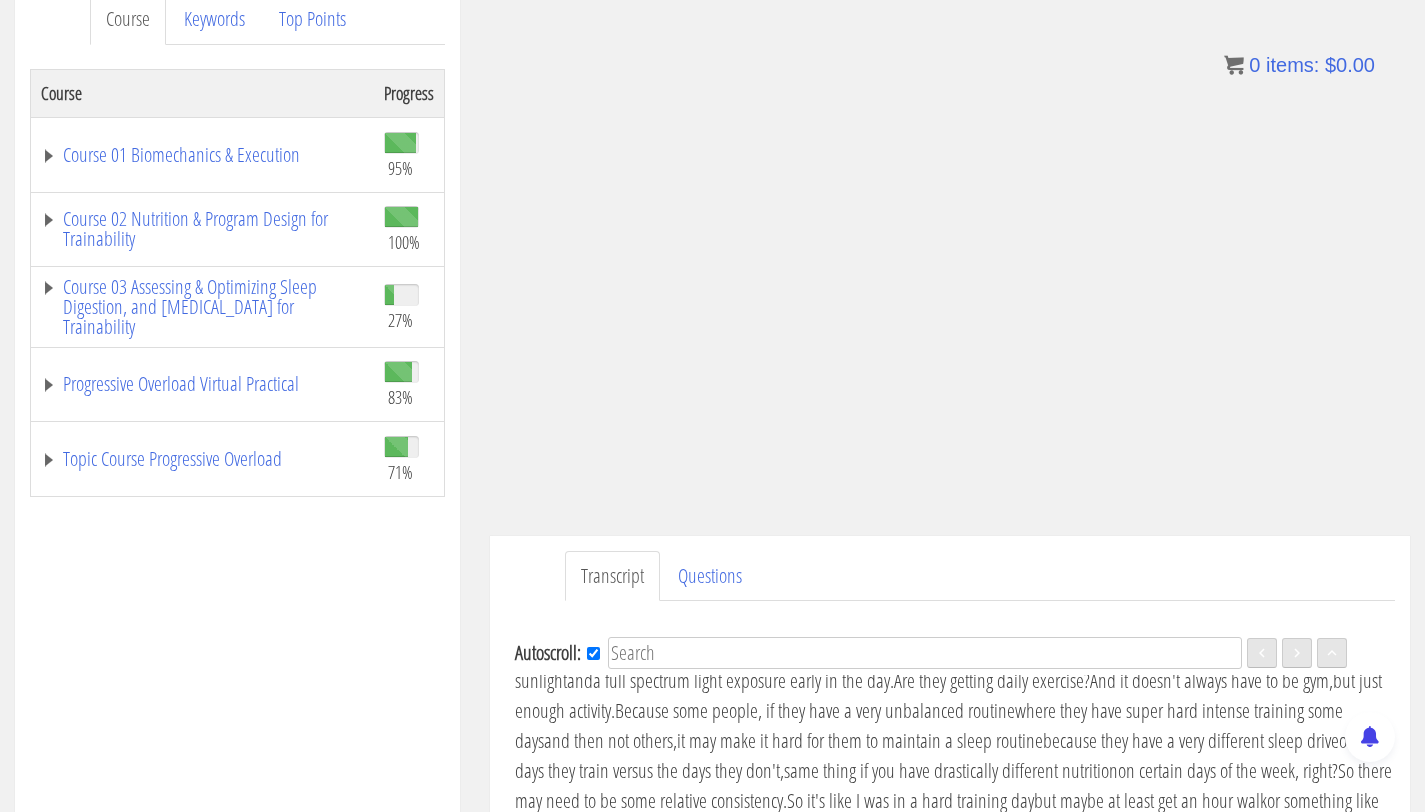 scroll, scrollTop: 6920, scrollLeft: 0, axis: vertical 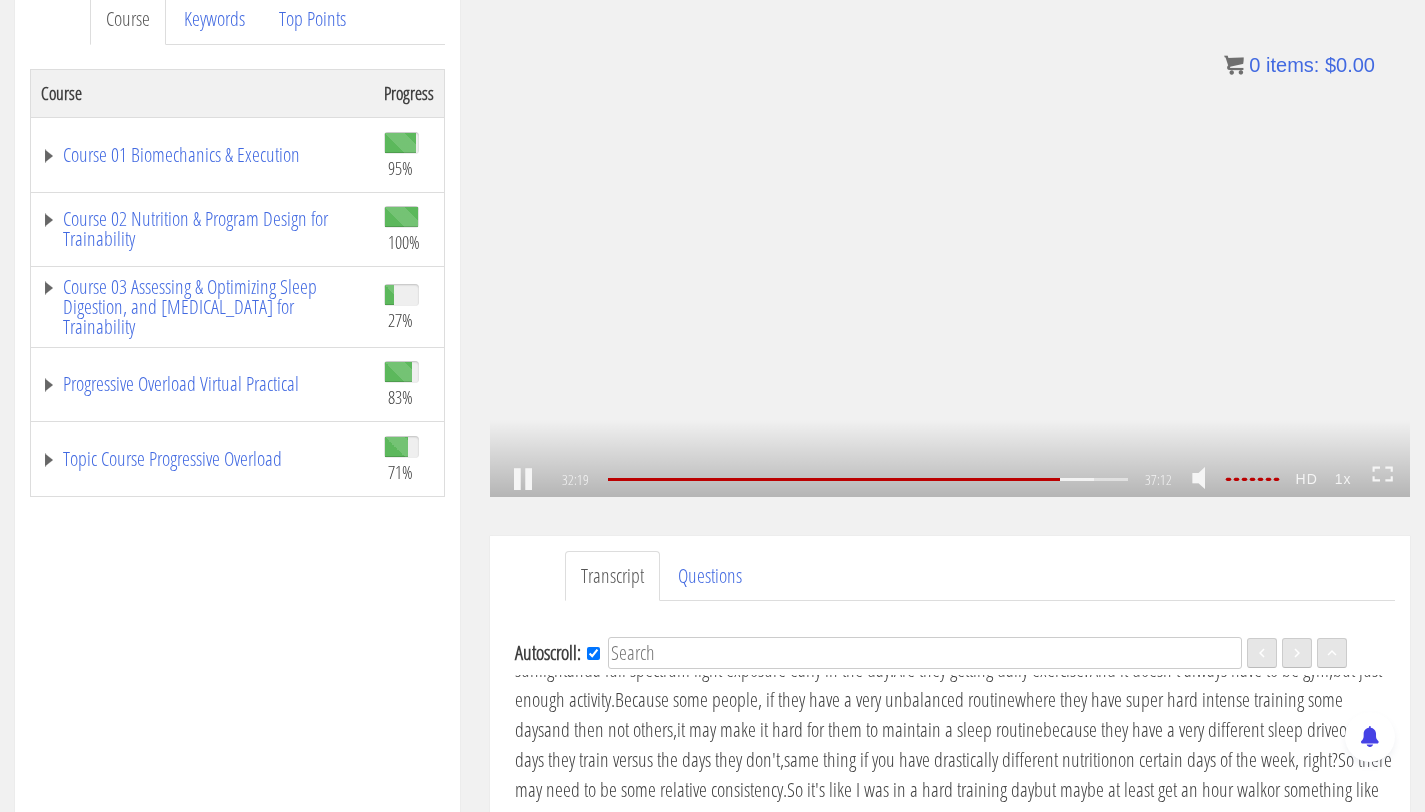 click on ".a{fill:#000;opacity:0.65;}.b{fill:#fff;opacity:1.0;}
.fp-color-play{opacity:0.65;}.controlbutton{fill:#fff;}
.fp-color-play{opacity:0.65;}.controlbutton{fill:#fff;}
.controlbuttonbg{opacity:0.65;}.controlbutton{fill:#fff;}
.fp-color-play{opacity:0.65;}.rect{fill:#fff;}
.fp-color-play{opacity:0.65;}.rect{fill:#fff;}
.fp-color-play{opacity:0.65;}.rect{fill:#fff;}
.fp-color-play{opacity:0.65;}.rect{fill:#fff;}
32:19                              14:31                                           37:12              04:54" at bounding box center (950, 238) 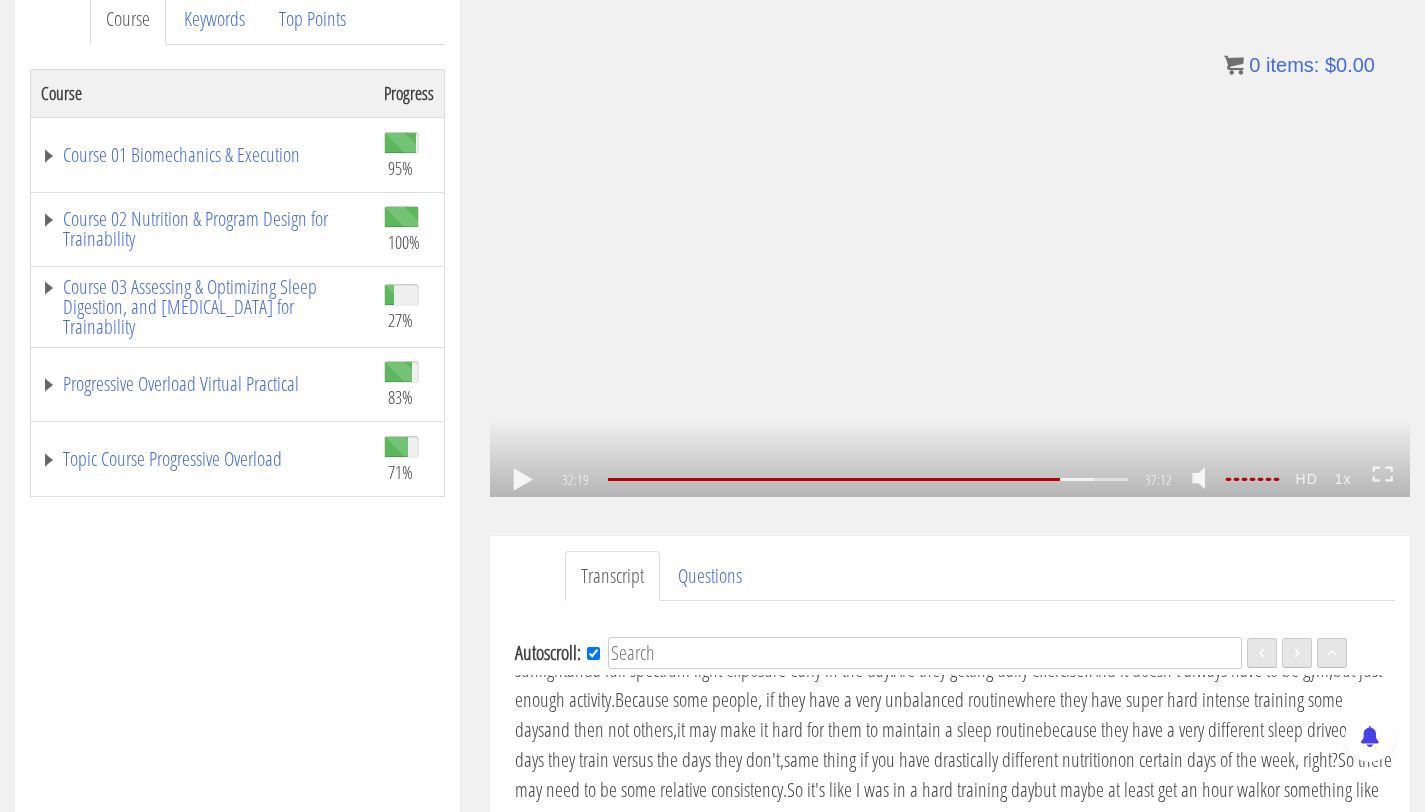 click on ".a{fill:#000;opacity:0.65;}.b{fill:#fff;opacity:1.0;}
.fp-color-play{opacity:0.65;}.controlbutton{fill:#fff;}
.fp-color-play{opacity:0.65;}.controlbutton{fill:#fff;}
.controlbuttonbg{opacity:0.65;}.controlbutton{fill:#fff;}
.fp-color-play{opacity:0.65;}.rect{fill:#fff;}
.fp-color-play{opacity:0.65;}.rect{fill:#fff;}
.fp-color-play{opacity:0.65;}.rect{fill:#fff;}
.fp-color-play{opacity:0.65;}.rect{fill:#fff;}
32:19                              14:31                                           37:12              04:53" at bounding box center [950, 238] 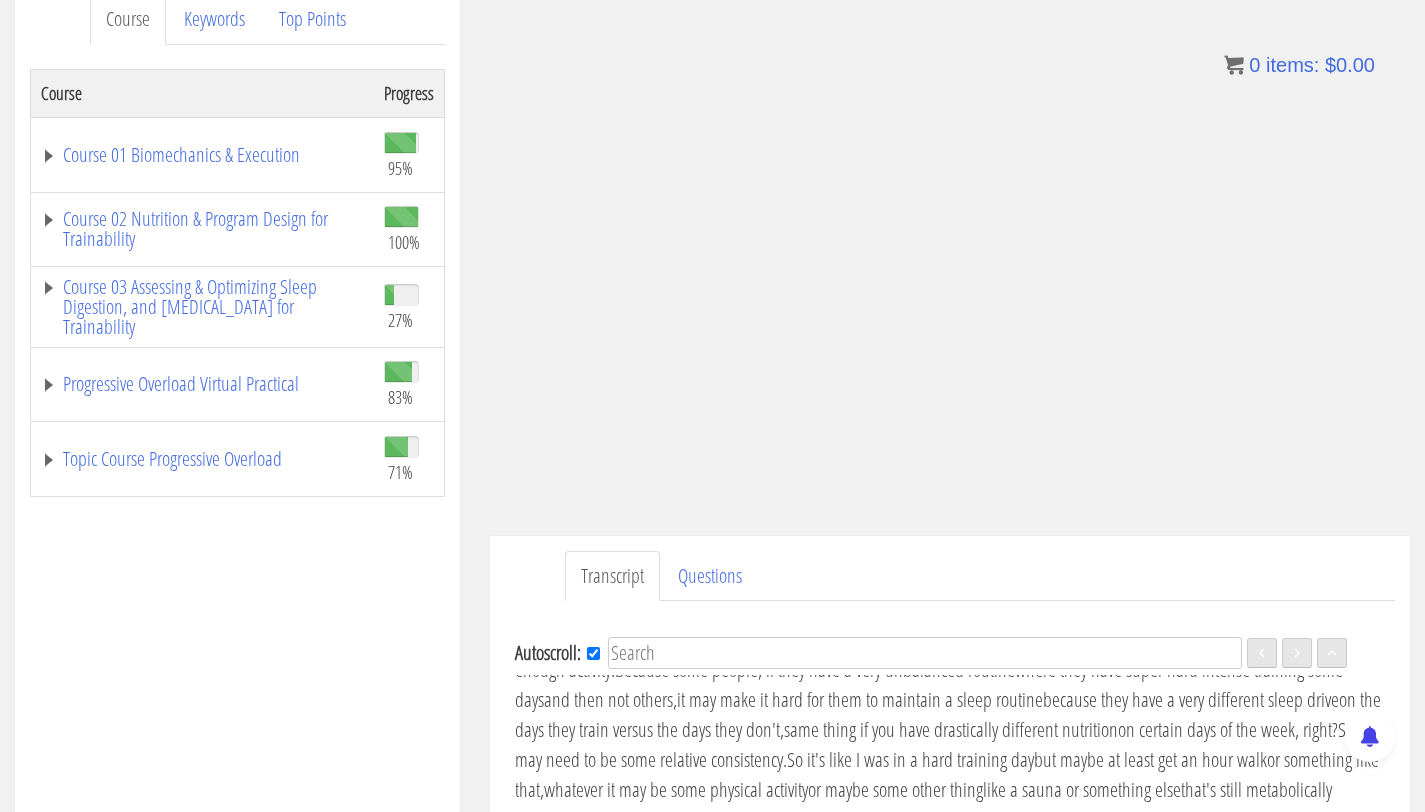 scroll, scrollTop: 6981, scrollLeft: 0, axis: vertical 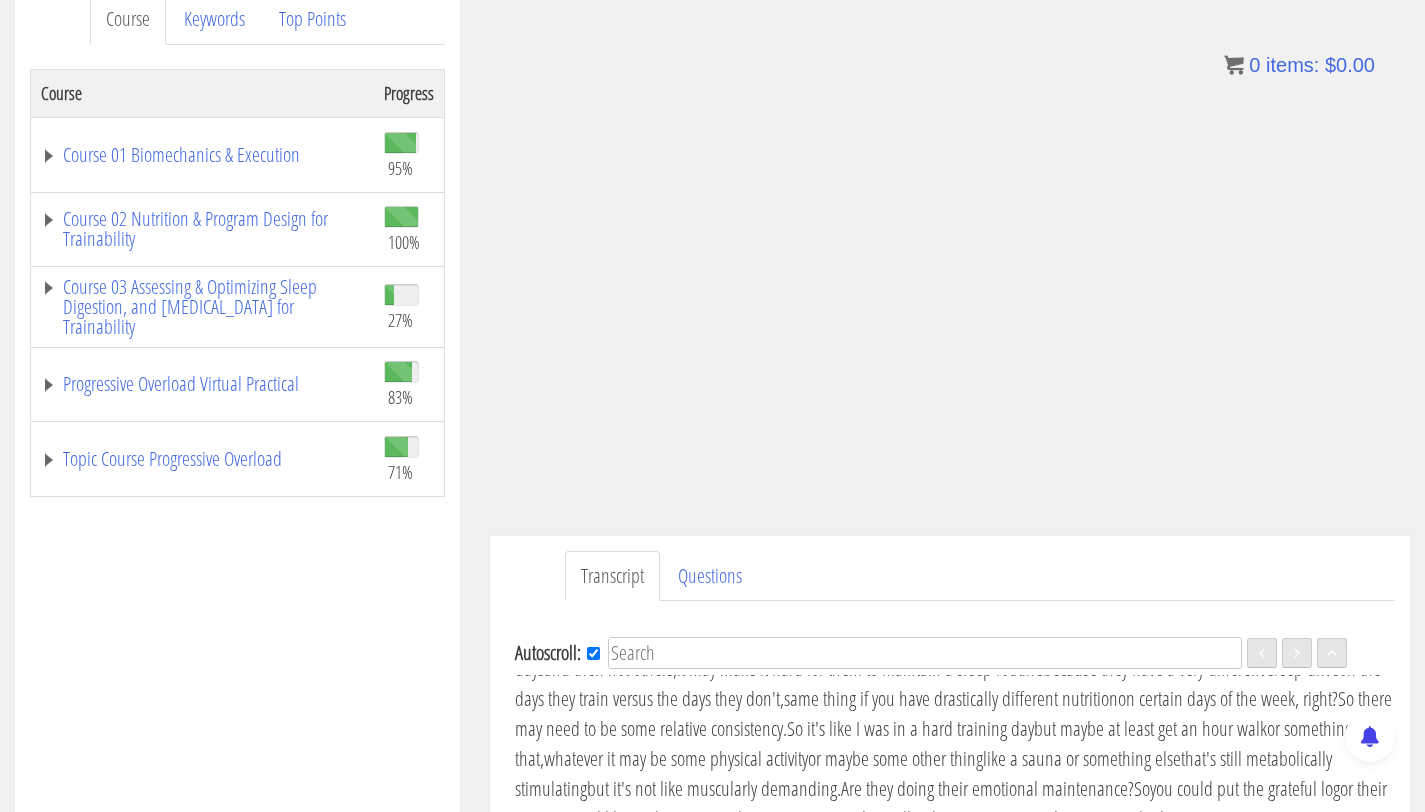 click on "because then hopefully I can get a positive correlation" at bounding box center (720, 428) 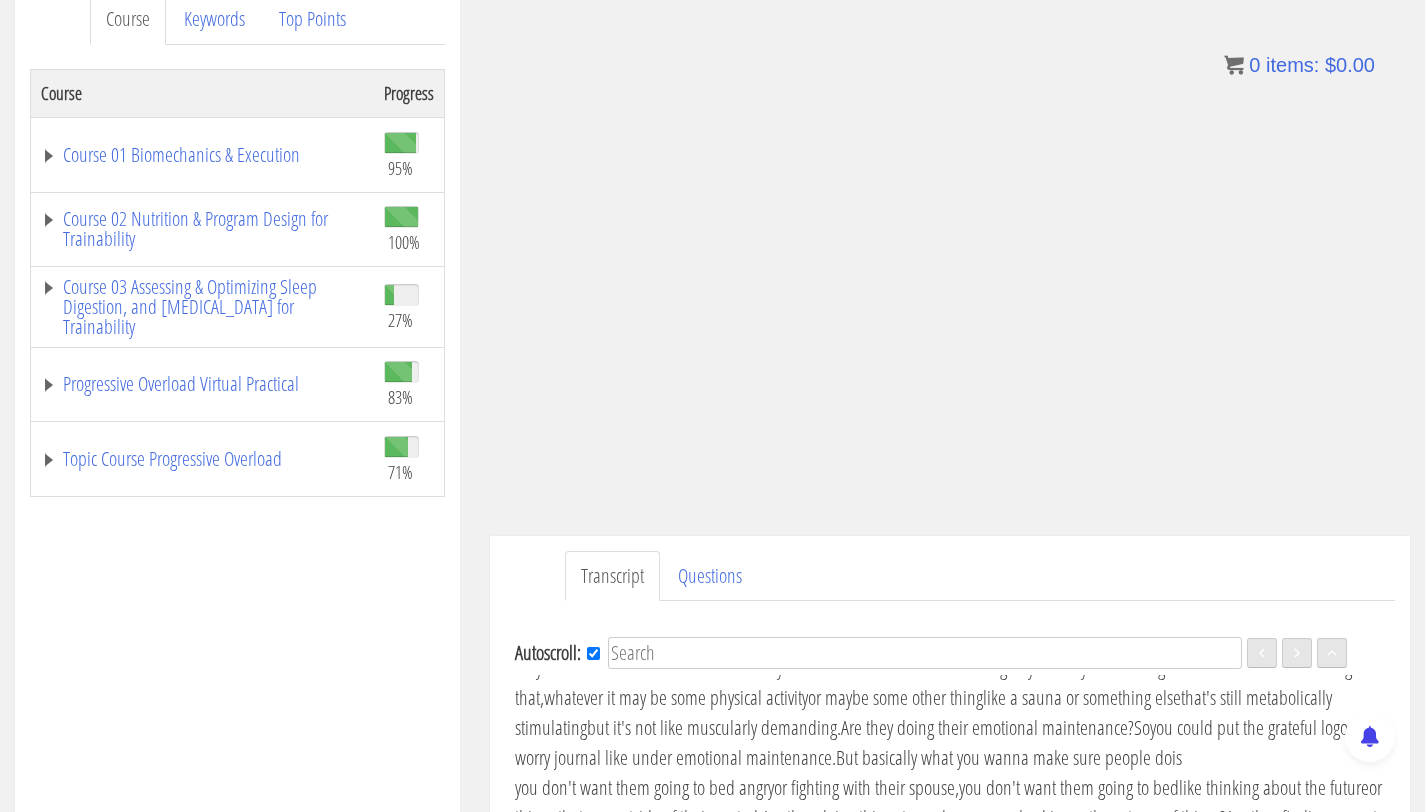 scroll, scrollTop: 7072, scrollLeft: 0, axis: vertical 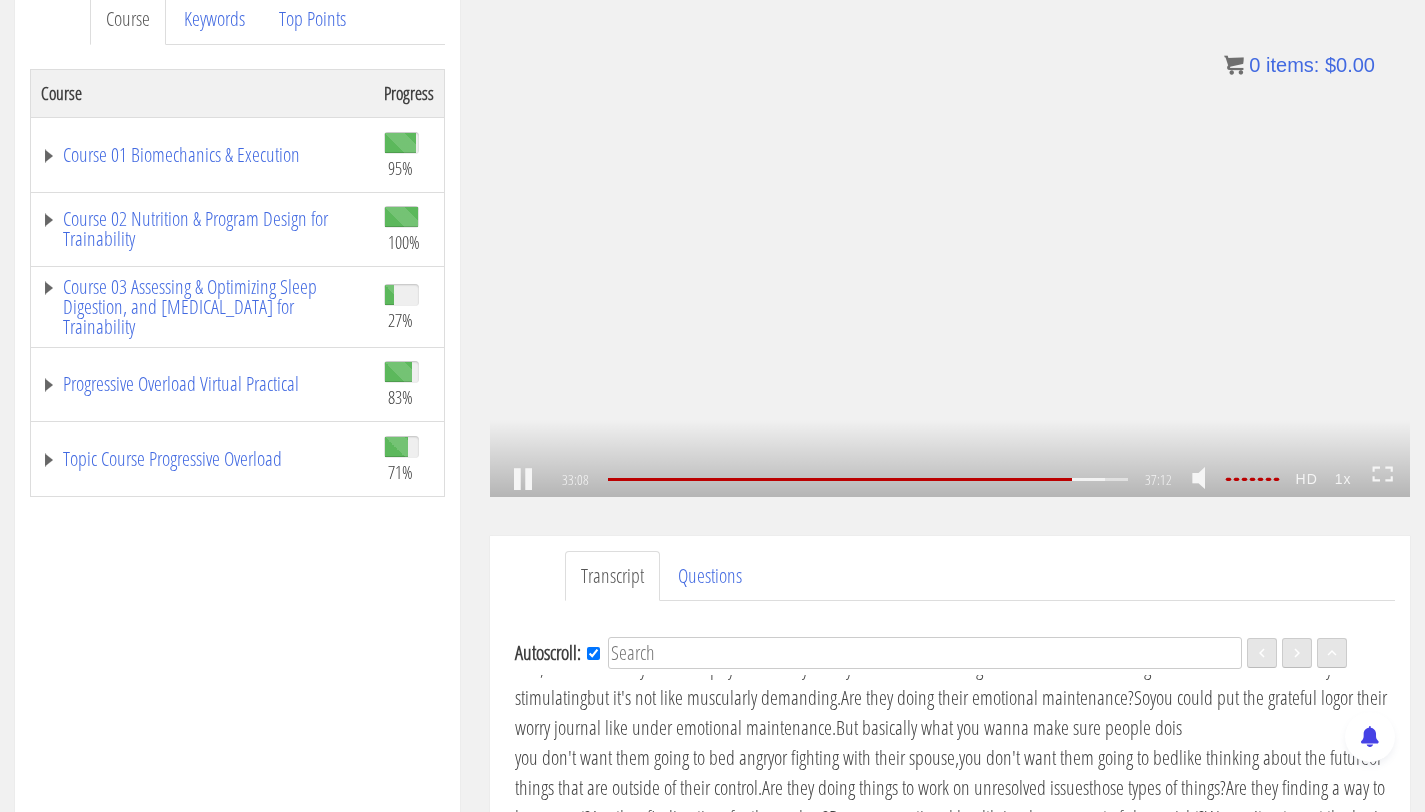 click on ".a{fill:#000;opacity:0.65;}.b{fill:#fff;opacity:1.0;}
.fp-color-play{opacity:0.65;}.controlbutton{fill:#fff;}
.fp-color-play{opacity:0.65;}.controlbutton{fill:#fff;}
.controlbuttonbg{opacity:0.65;}.controlbutton{fill:#fff;}
.fp-color-play{opacity:0.65;}.rect{fill:#fff;}
.fp-color-play{opacity:0.65;}.rect{fill:#fff;}
.fp-color-play{opacity:0.65;}.rect{fill:#fff;}
.fp-color-play{opacity:0.65;}.rect{fill:#fff;}
33:08                              14:31                                           37:12              04:05" at bounding box center (950, 238) 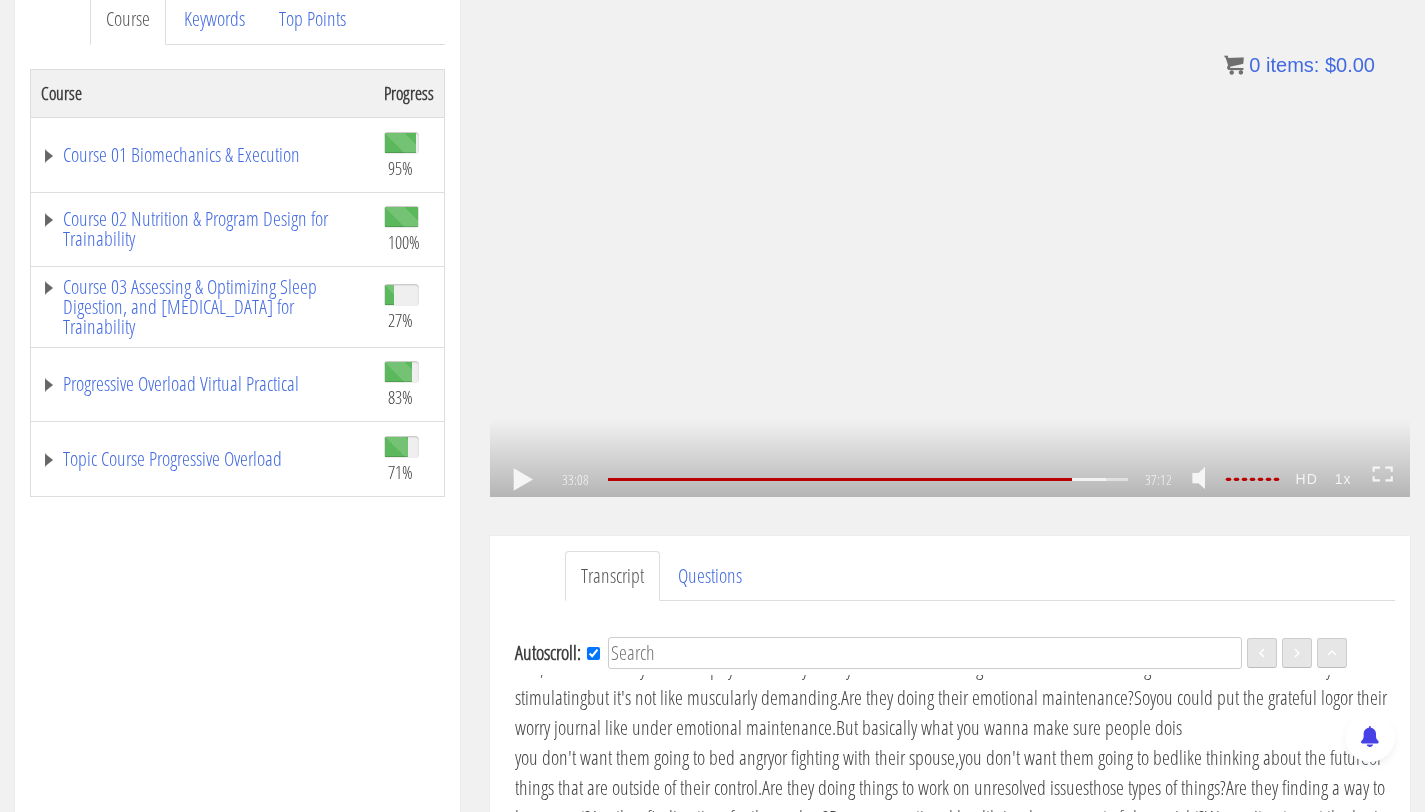 click on ".a{fill:#000;opacity:0.65;}.b{fill:#fff;opacity:1.0;}
.fp-color-play{opacity:0.65;}.controlbutton{fill:#fff;}
.fp-color-play{opacity:0.65;}.controlbutton{fill:#fff;}
.controlbuttonbg{opacity:0.65;}.controlbutton{fill:#fff;}
.fp-color-play{opacity:0.65;}.rect{fill:#fff;}
.fp-color-play{opacity:0.65;}.rect{fill:#fff;}
.fp-color-play{opacity:0.65;}.rect{fill:#fff;}
.fp-color-play{opacity:0.65;}.rect{fill:#fff;}
33:08                              14:31                                           37:12              04:05" at bounding box center (950, 238) 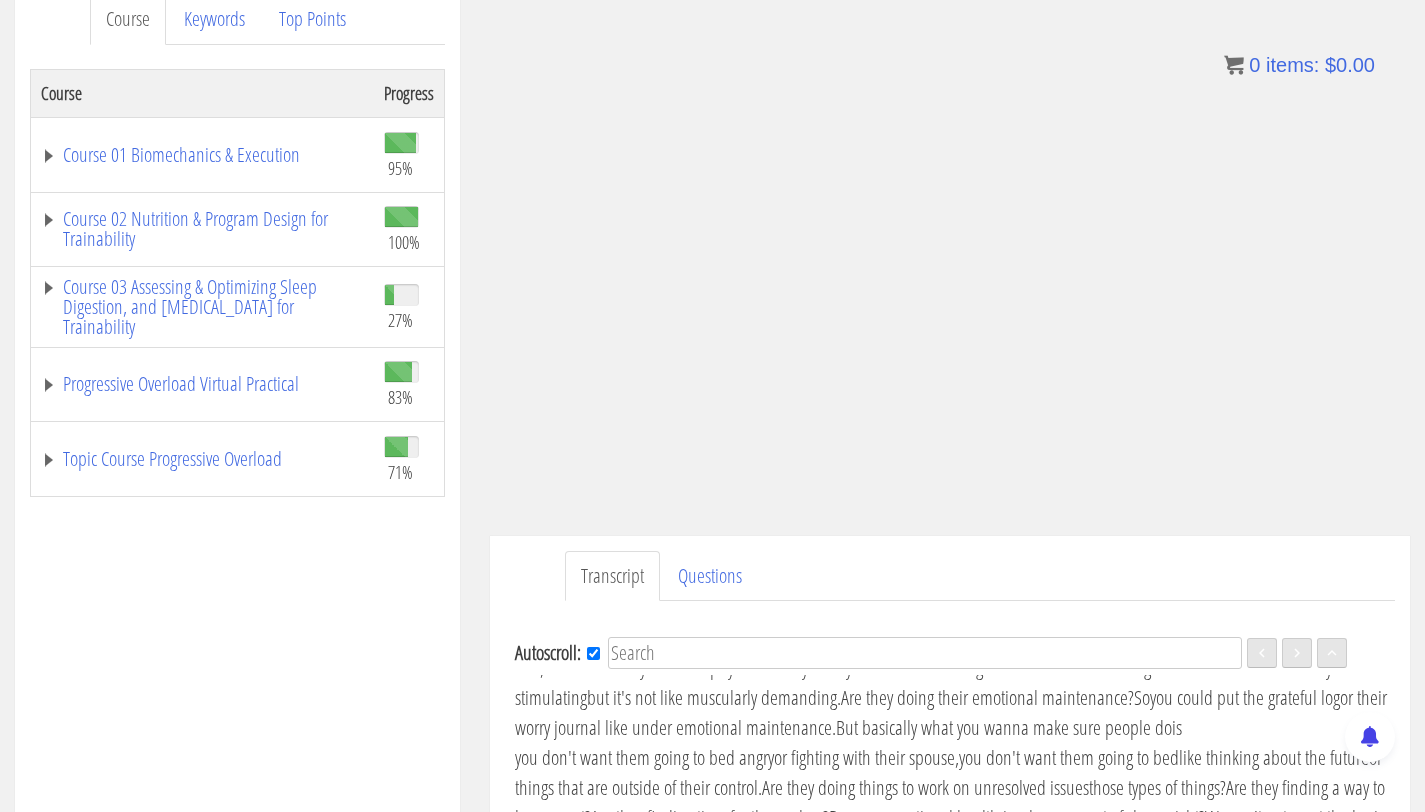 click on "are they taking time to get away from light before bed?" at bounding box center (934, 442) 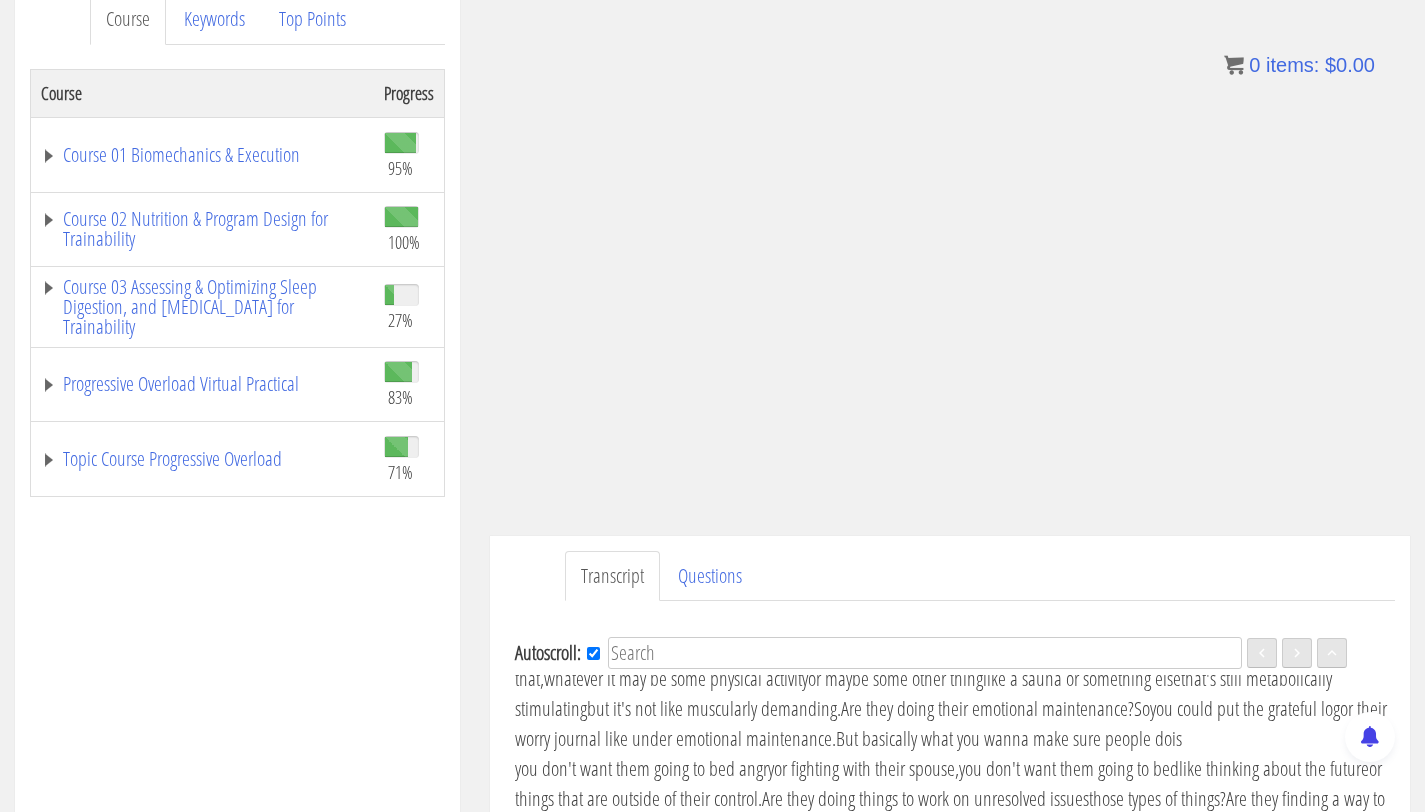 scroll, scrollTop: 7072, scrollLeft: 0, axis: vertical 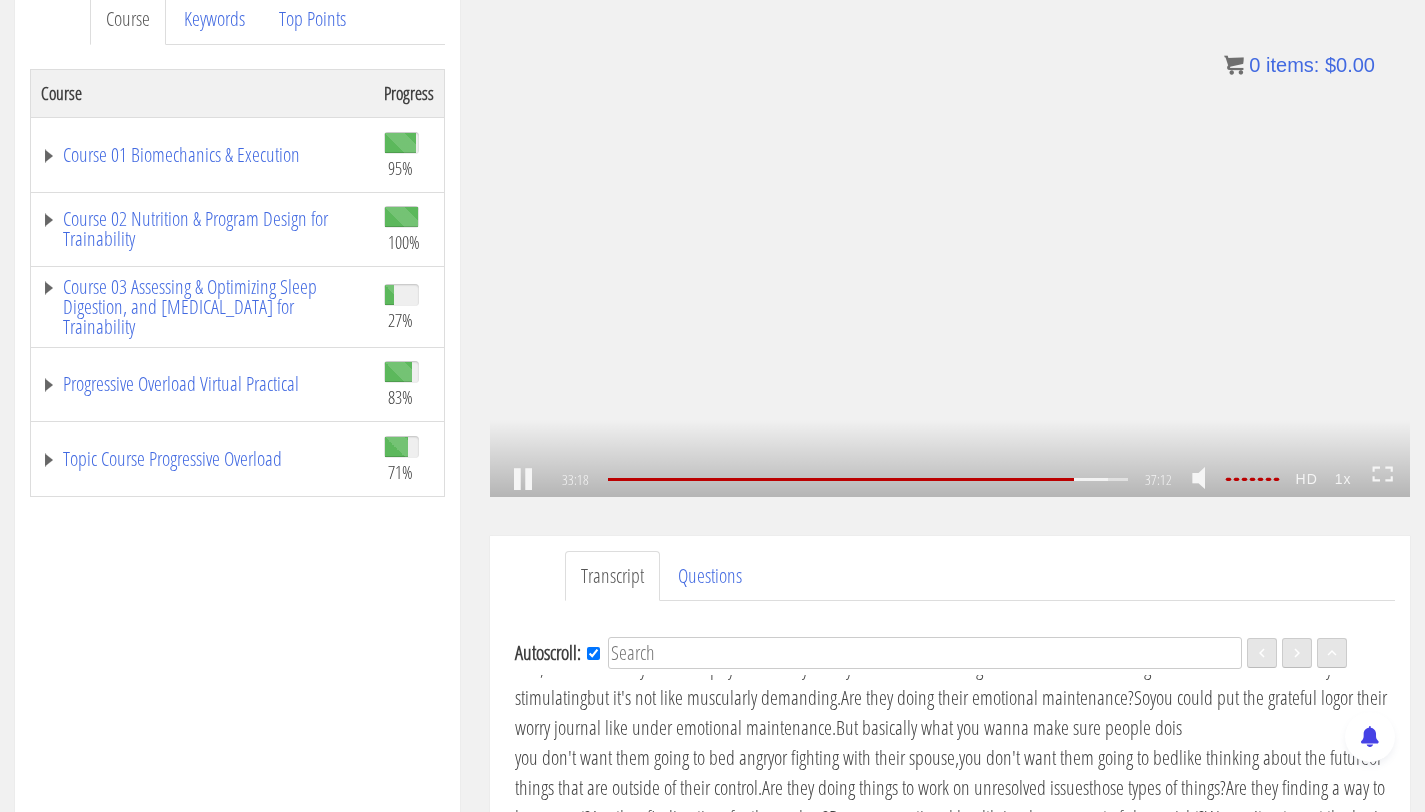click on ".a{fill:#000;opacity:0.65;}.b{fill:#fff;opacity:1.0;}
.fp-color-play{opacity:0.65;}.controlbutton{fill:#fff;}
.fp-color-play{opacity:0.65;}.controlbutton{fill:#fff;}
.controlbuttonbg{opacity:0.65;}.controlbutton{fill:#fff;}
.fp-color-play{opacity:0.65;}.rect{fill:#fff;}
.fp-color-play{opacity:0.65;}.rect{fill:#fff;}
.fp-color-play{opacity:0.65;}.rect{fill:#fff;}
.fp-color-play{opacity:0.65;}.rect{fill:#fff;}
33:18                              17:38                                           37:12              03:55" at bounding box center [950, 238] 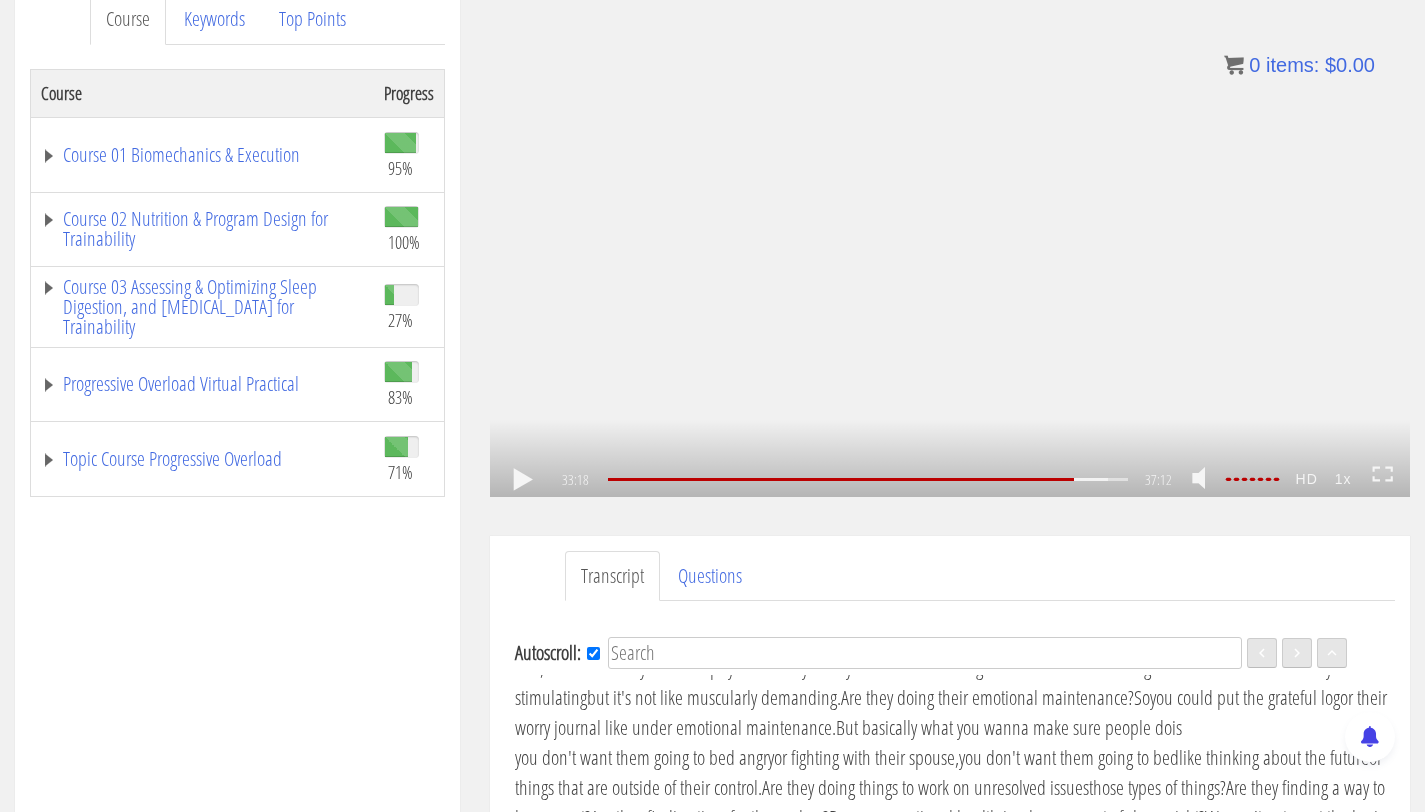 click on ".a{fill:#000;opacity:0.65;}.b{fill:#fff;opacity:1.0;}
.fp-color-play{opacity:0.65;}.controlbutton{fill:#fff;}
.fp-color-play{opacity:0.65;}.controlbutton{fill:#fff;}
.controlbuttonbg{opacity:0.65;}.controlbutton{fill:#fff;}
.fp-color-play{opacity:0.65;}.rect{fill:#fff;}
.fp-color-play{opacity:0.65;}.rect{fill:#fff;}
.fp-color-play{opacity:0.65;}.rect{fill:#fff;}
.fp-color-play{opacity:0.65;}.rect{fill:#fff;}
33:18                              17:38                                           37:12              03:55" at bounding box center (950, 238) 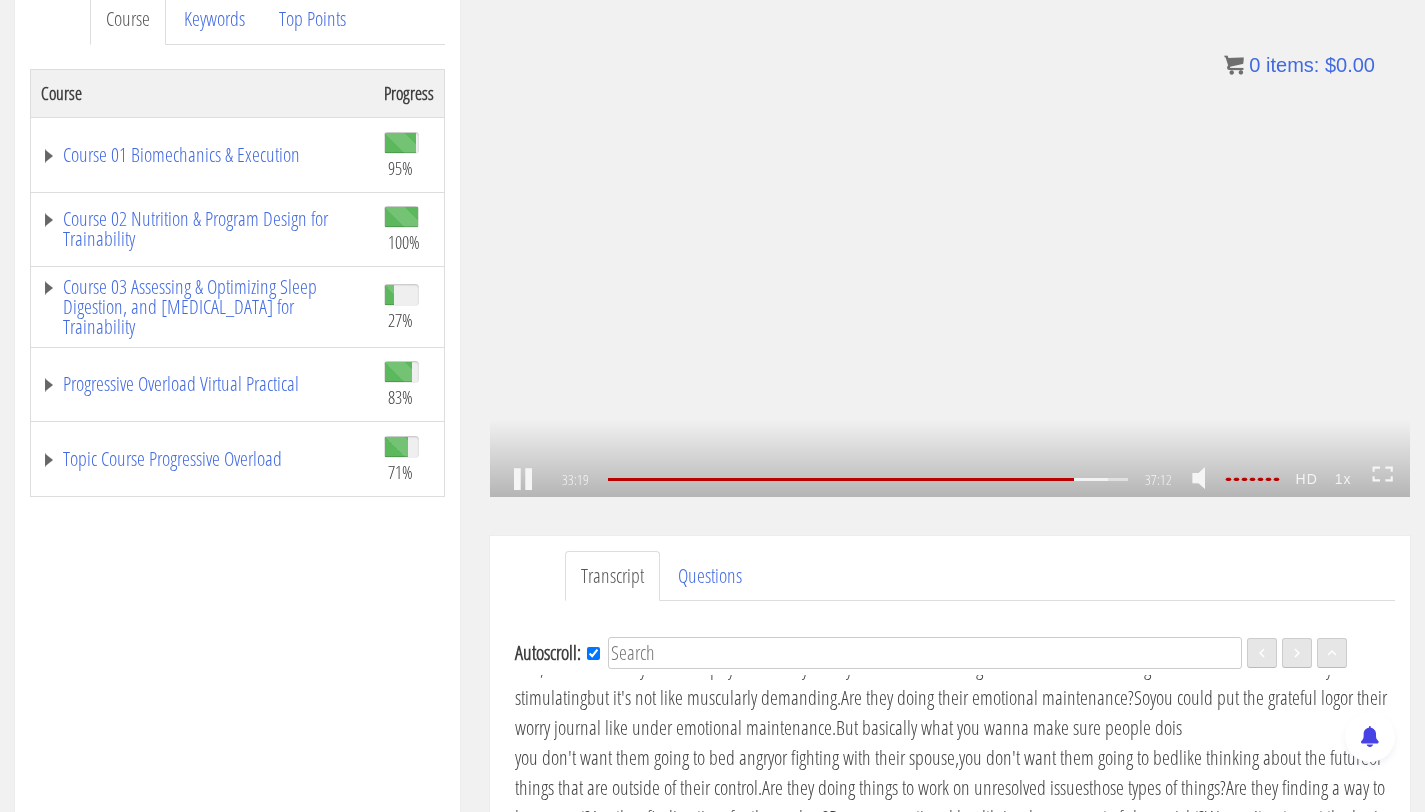 scroll, scrollTop: 7103, scrollLeft: 0, axis: vertical 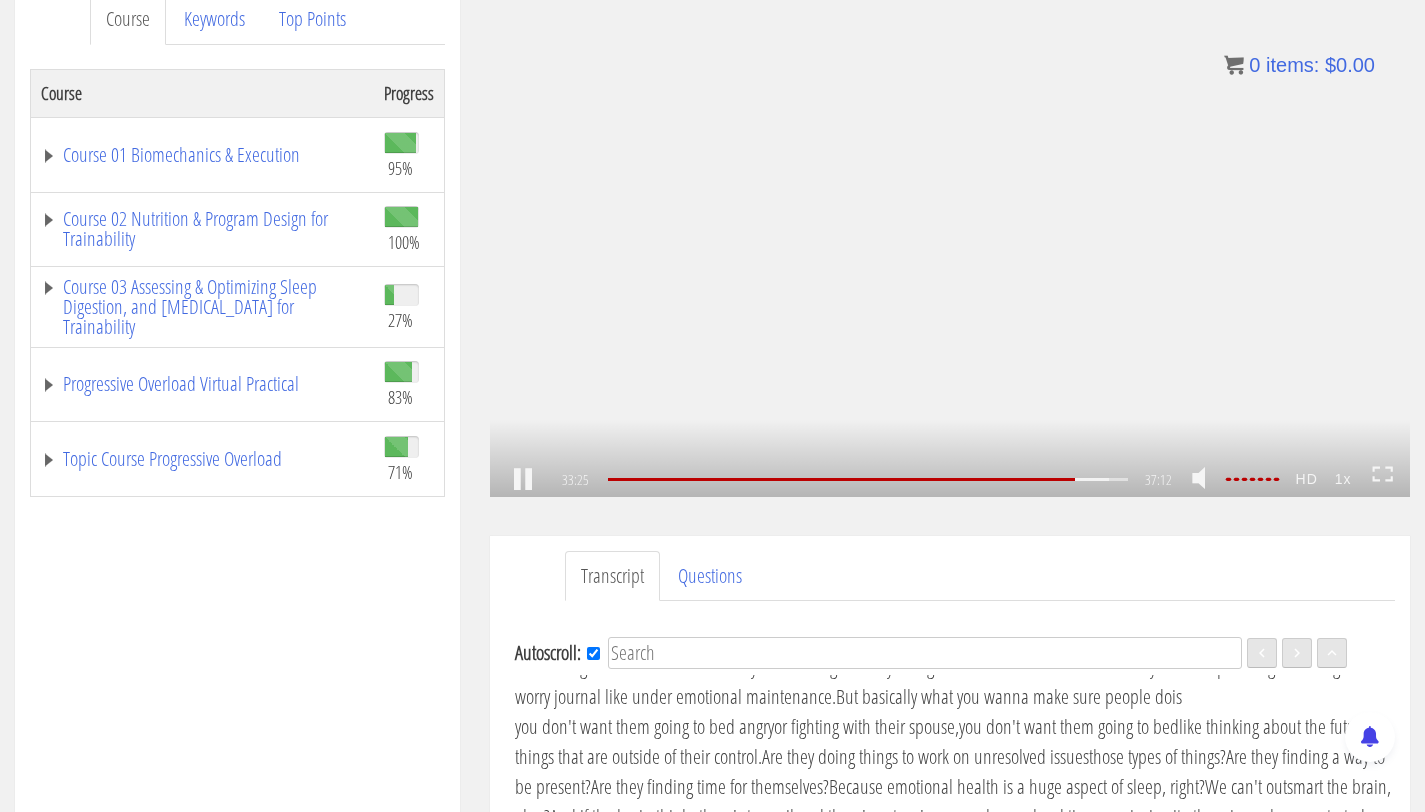 click on ".a{fill:#000;opacity:0.65;}.b{fill:#fff;opacity:1.0;}
.fp-color-play{opacity:0.65;}.controlbutton{fill:#fff;}
.fp-color-play{opacity:0.65;}.controlbutton{fill:#fff;}
.controlbuttonbg{opacity:0.65;}.controlbutton{fill:#fff;}
.fp-color-play{opacity:0.65;}.rect{fill:#fff;}
.fp-color-play{opacity:0.65;}.rect{fill:#fff;}
.fp-color-play{opacity:0.65;}.rect{fill:#fff;}
.fp-color-play{opacity:0.65;}.rect{fill:#fff;}
33:25                              17:38                                           37:12              03:48" at bounding box center (950, 238) 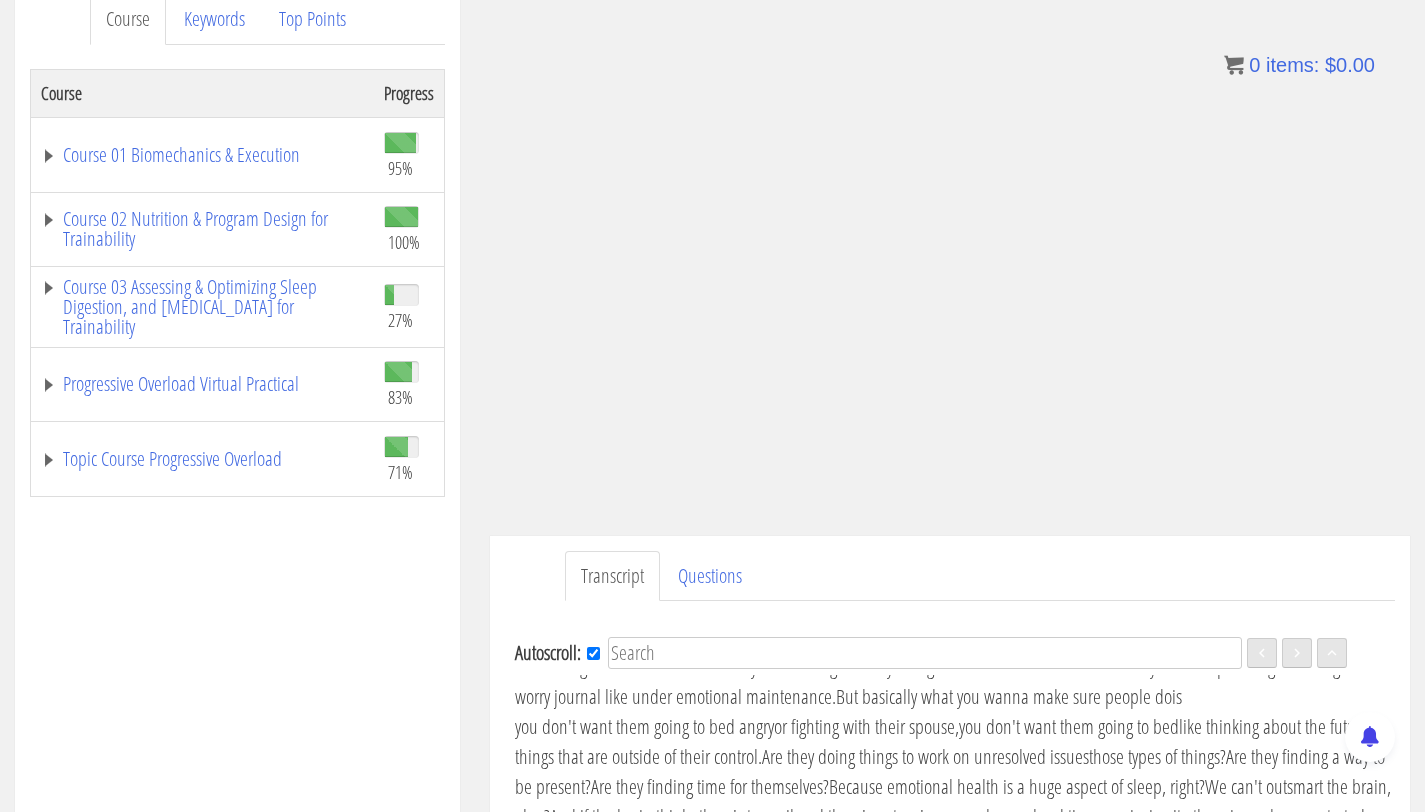 click on ".a{fill:#000;opacity:0.65;}.b{fill:#fff;opacity:1.0;}
.fp-color-play{opacity:0.65;}.controlbutton{fill:#fff;}
.fp-color-play{opacity:0.65;}.controlbutton{fill:#fff;}
.controlbuttonbg{opacity:0.65;}.controlbutton{fill:#fff;}
.fp-color-play{opacity:0.65;}.rect{fill:#fff;}
.fp-color-play{opacity:0.65;}.rect{fill:#fff;}
.fp-color-play{opacity:0.65;}.rect{fill:#fff;}
.fp-color-play{opacity:0.65;}.rect{fill:#fff;}
33:26                              17:38                                           37:12              03:47" at bounding box center [950, 238] 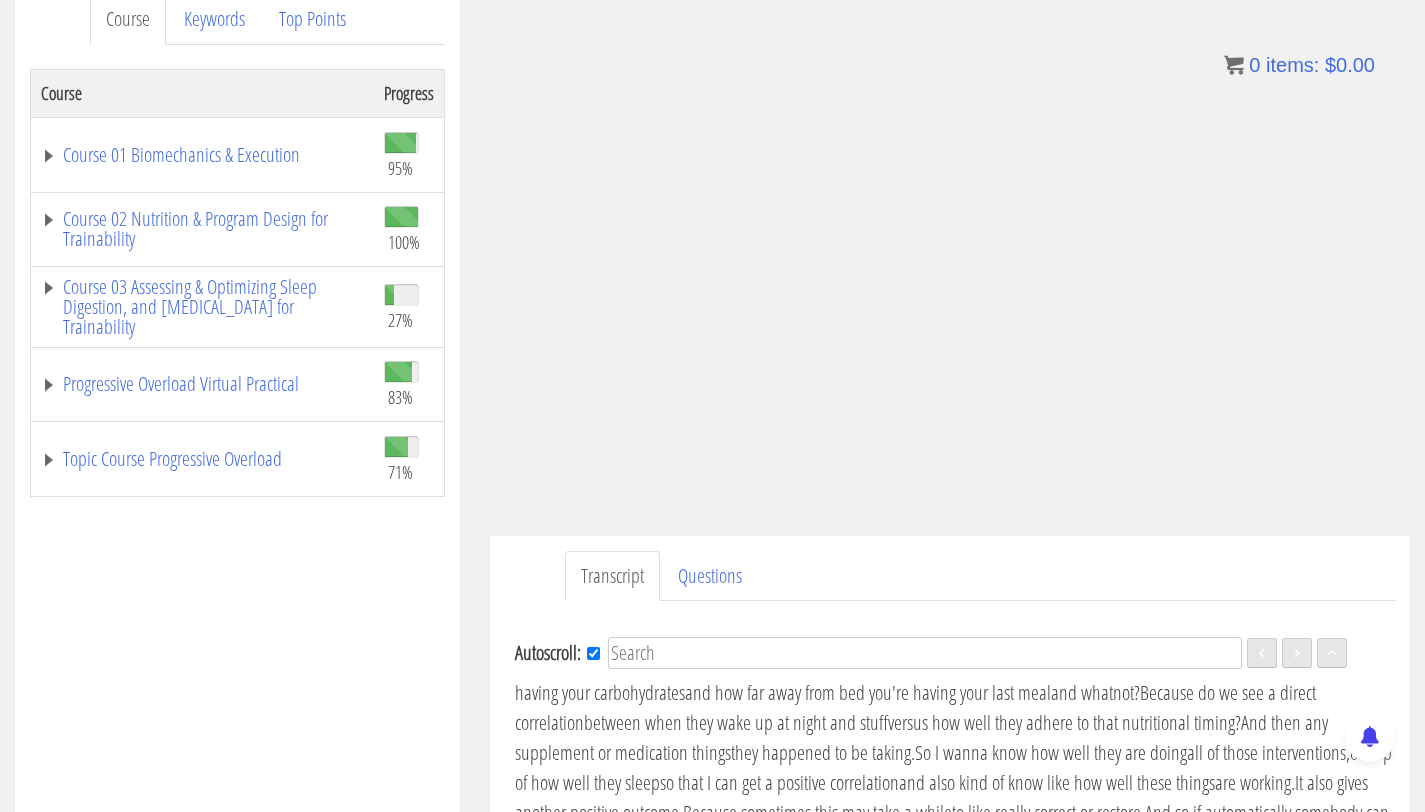 scroll, scrollTop: 7377, scrollLeft: 0, axis: vertical 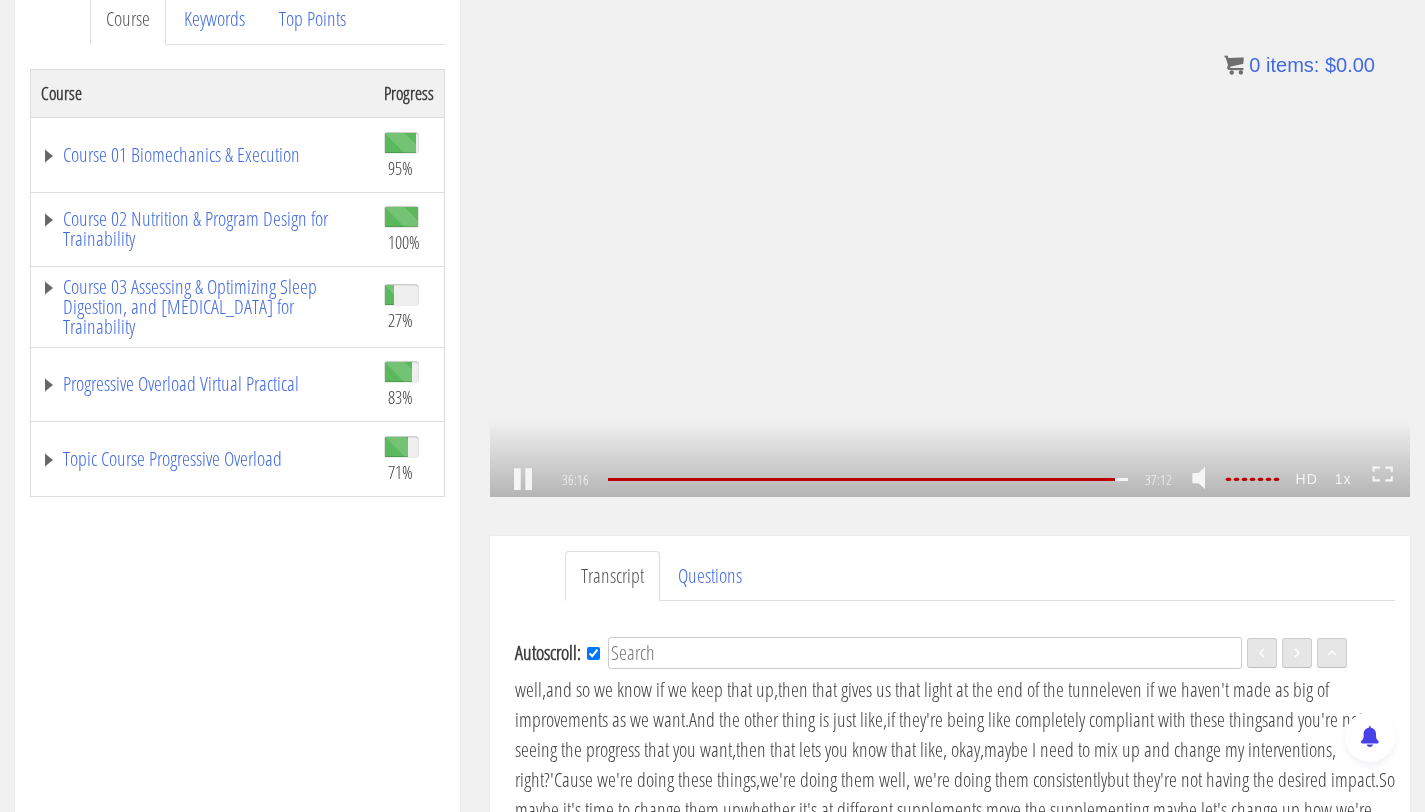 click on ".a{fill:#000;opacity:0.65;}.b{fill:#fff;opacity:1.0;}
.fp-color-play{opacity:0.65;}.controlbutton{fill:#fff;}
.fp-color-play{opacity:0.65;}.controlbutton{fill:#fff;}
.controlbuttonbg{opacity:0.65;}.controlbutton{fill:#fff;}
.fp-color-play{opacity:0.65;}.rect{fill:#fff;}
.fp-color-play{opacity:0.65;}.rect{fill:#fff;}
.fp-color-play{opacity:0.65;}.rect{fill:#fff;}
.fp-color-play{opacity:0.65;}.rect{fill:#fff;}
36:16                              17:38                                           37:12              00:57" at bounding box center [950, 238] 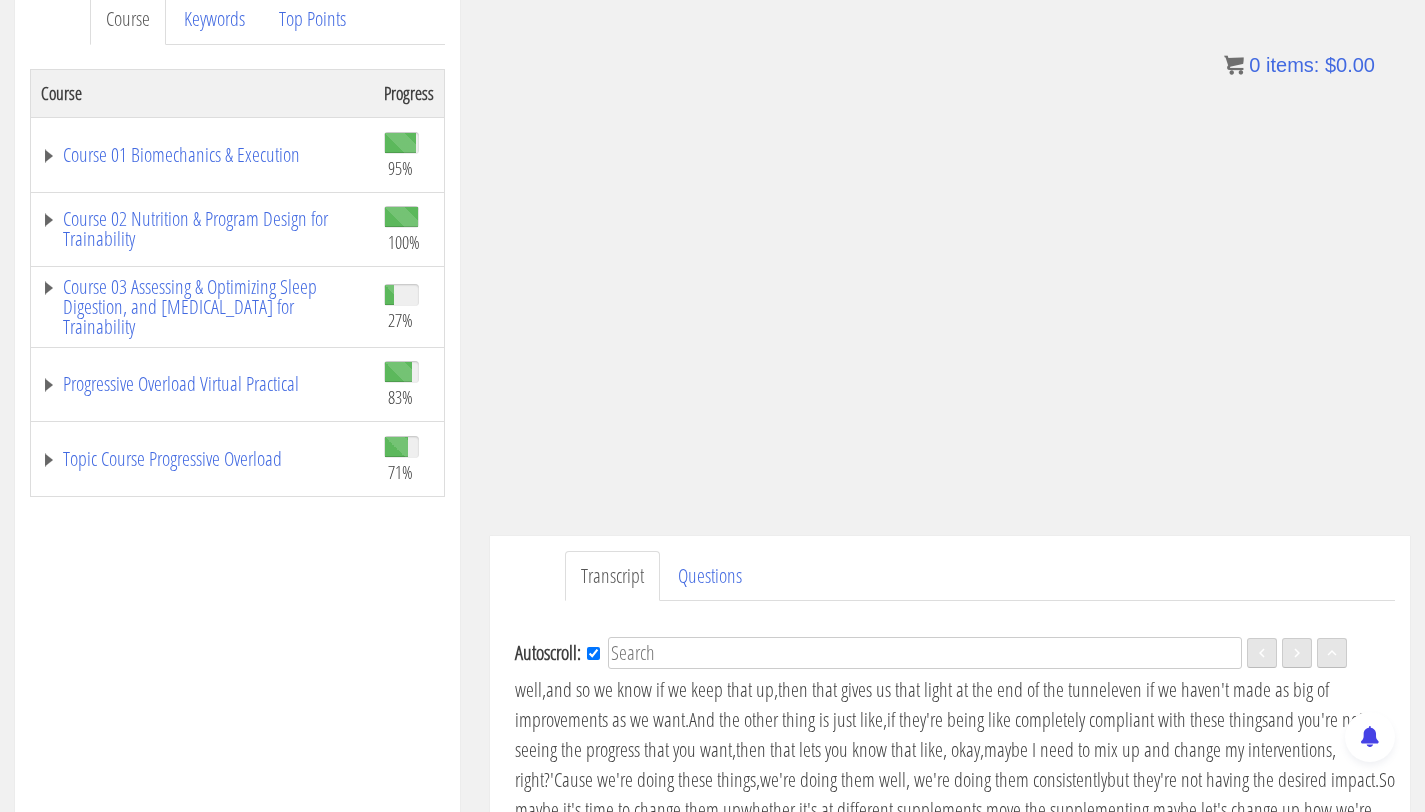 scroll, scrollTop: 7609, scrollLeft: 0, axis: vertical 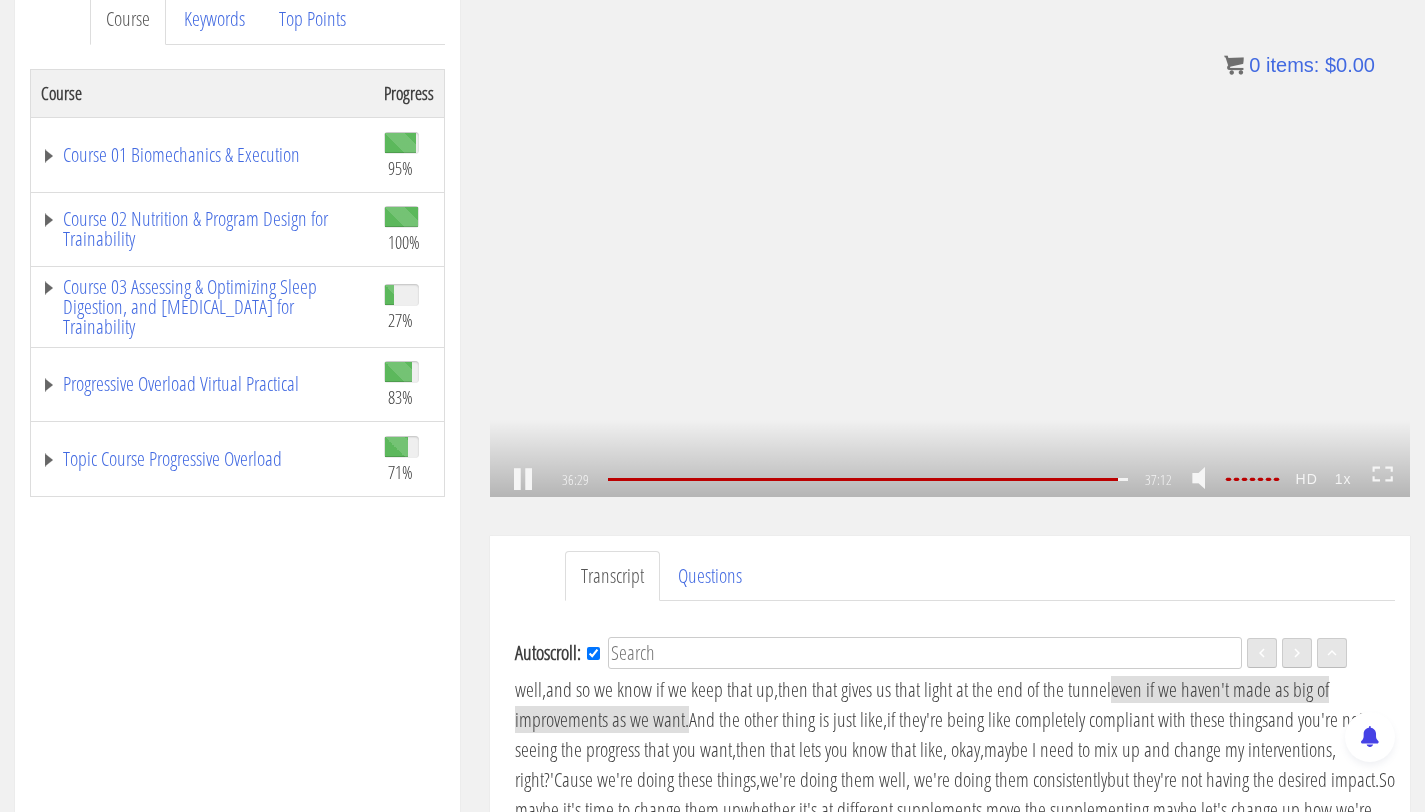 click on ".fp-color-play{opacity:0.65;}.rect{fill:#fff;}" 